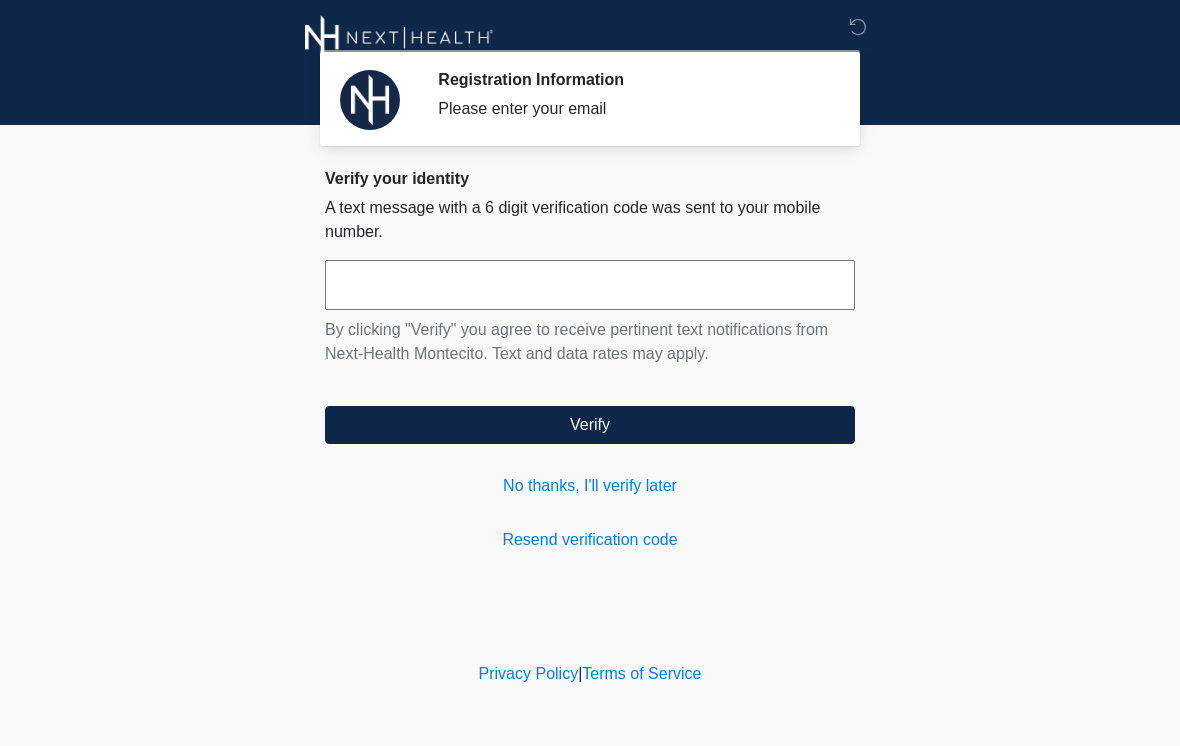scroll, scrollTop: 0, scrollLeft: 0, axis: both 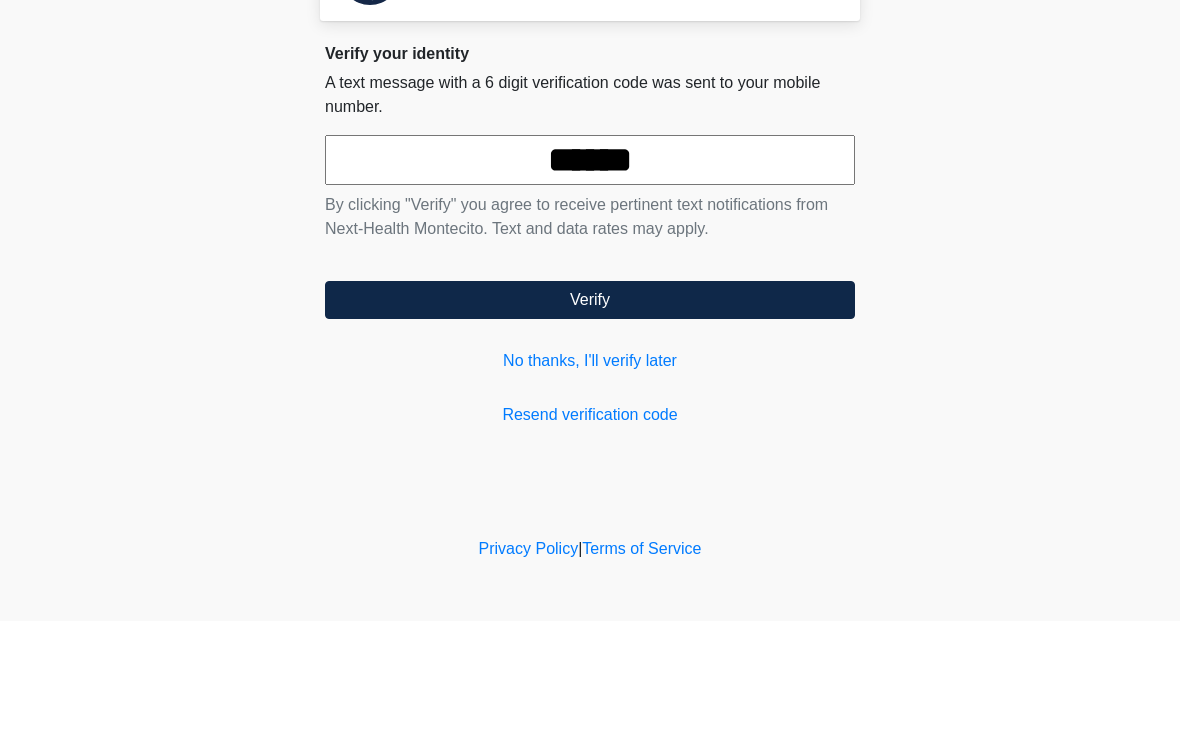 type on "******" 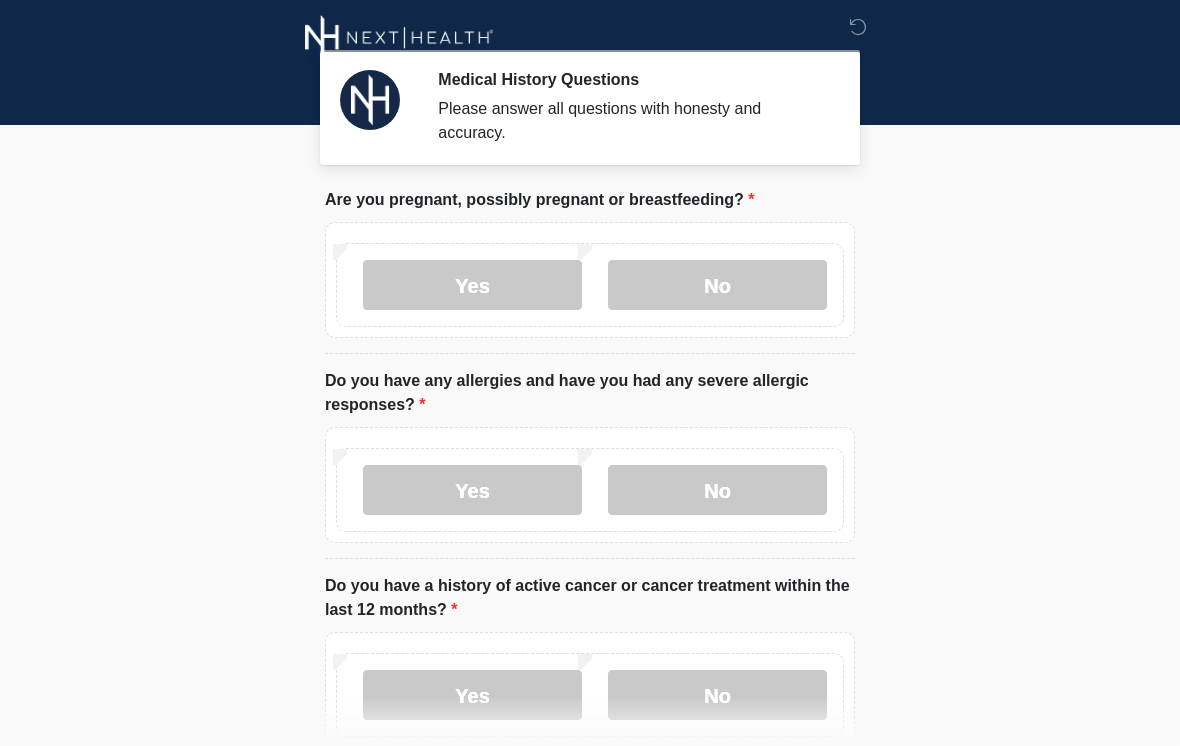 click on "No" at bounding box center (717, 285) 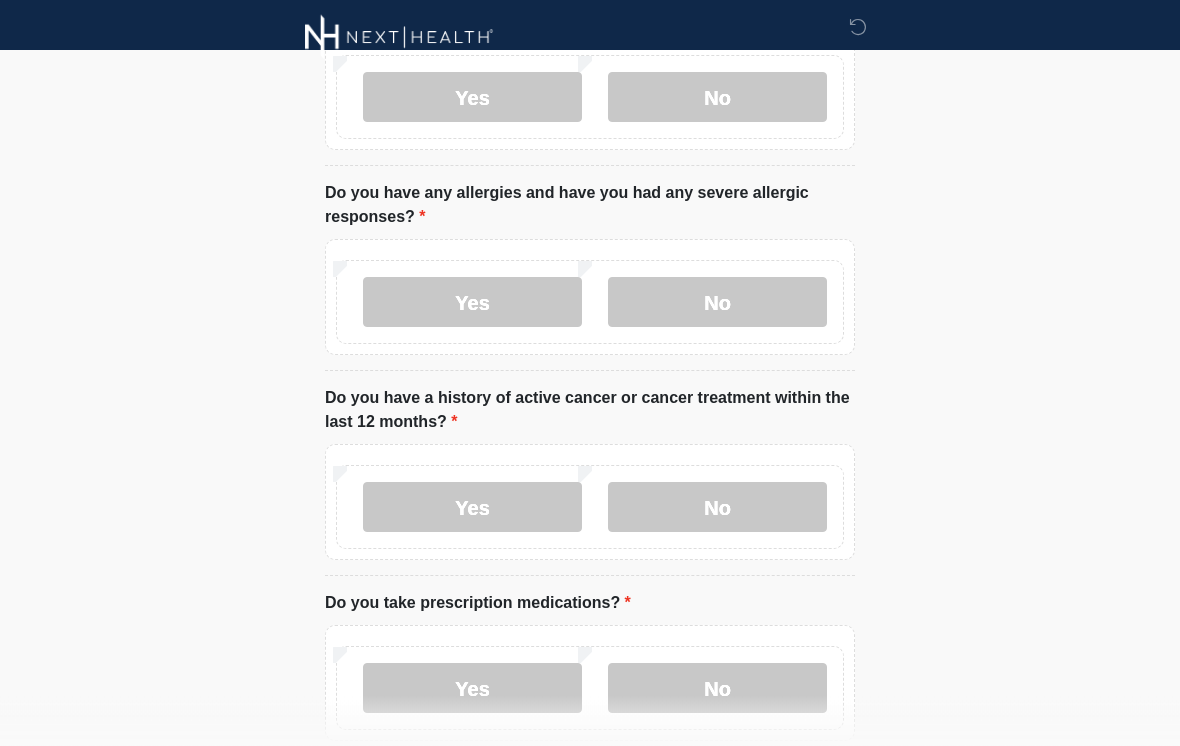 click on "No" at bounding box center [717, 508] 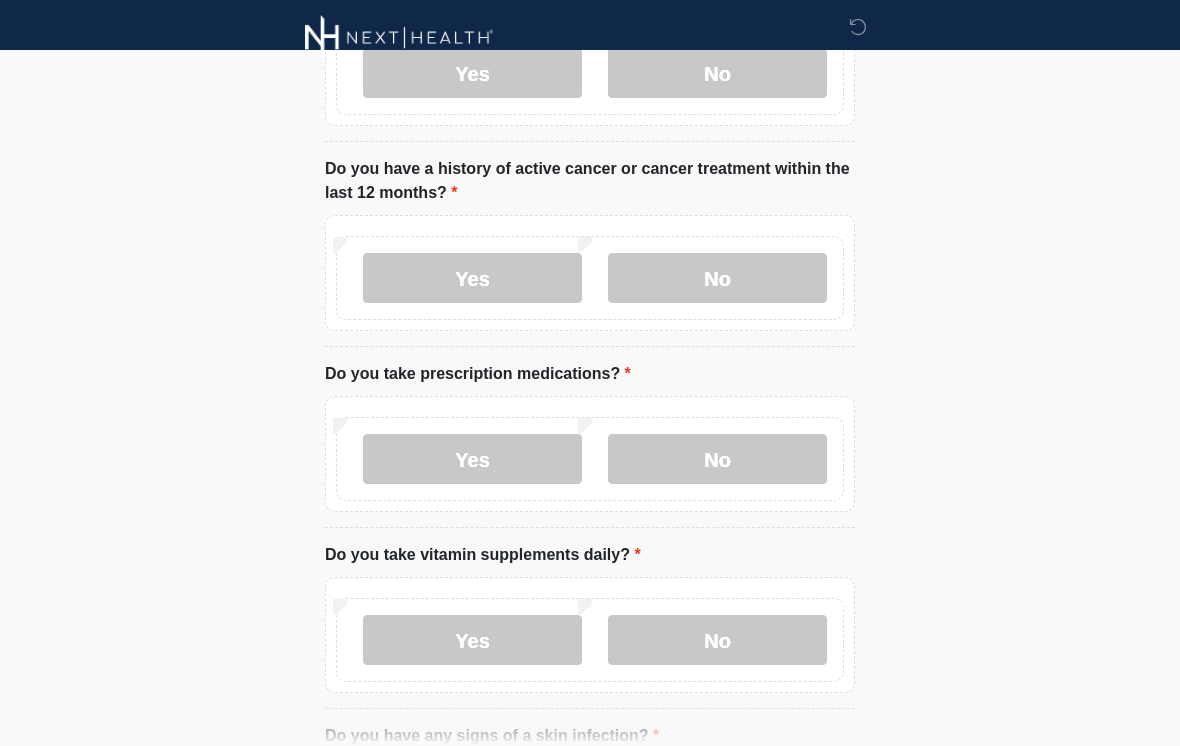 scroll, scrollTop: 422, scrollLeft: 0, axis: vertical 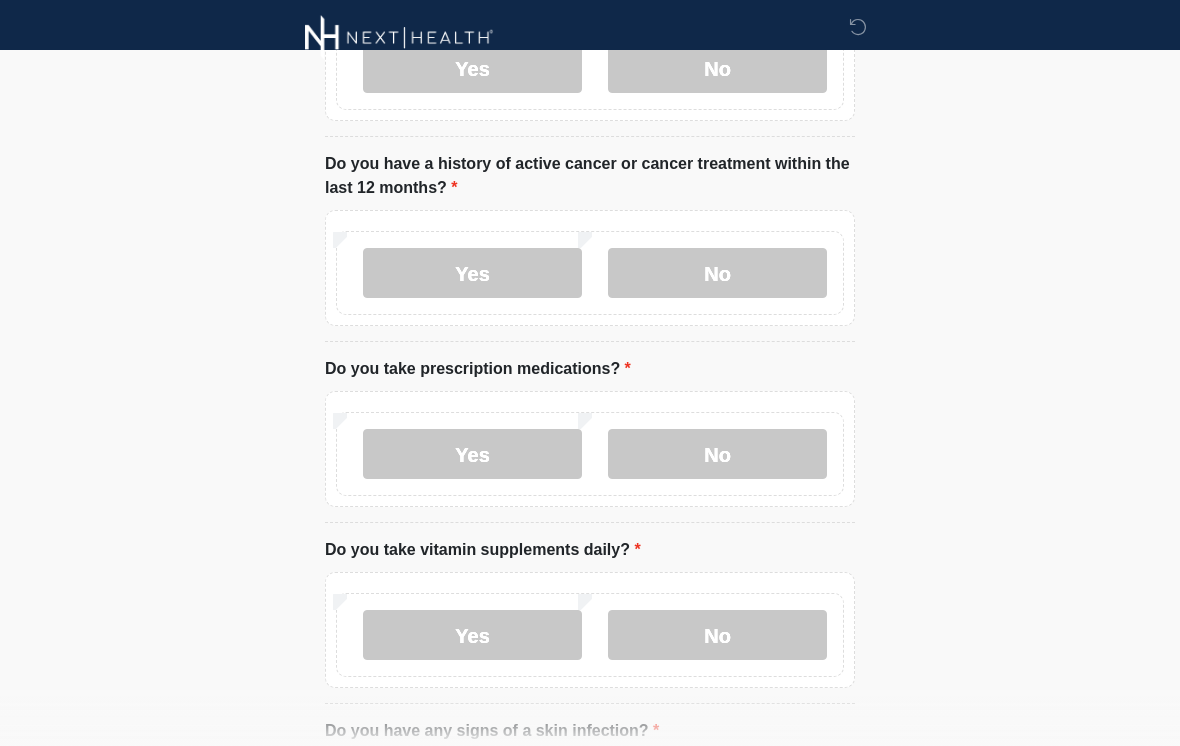 click on "Yes" at bounding box center (472, 454) 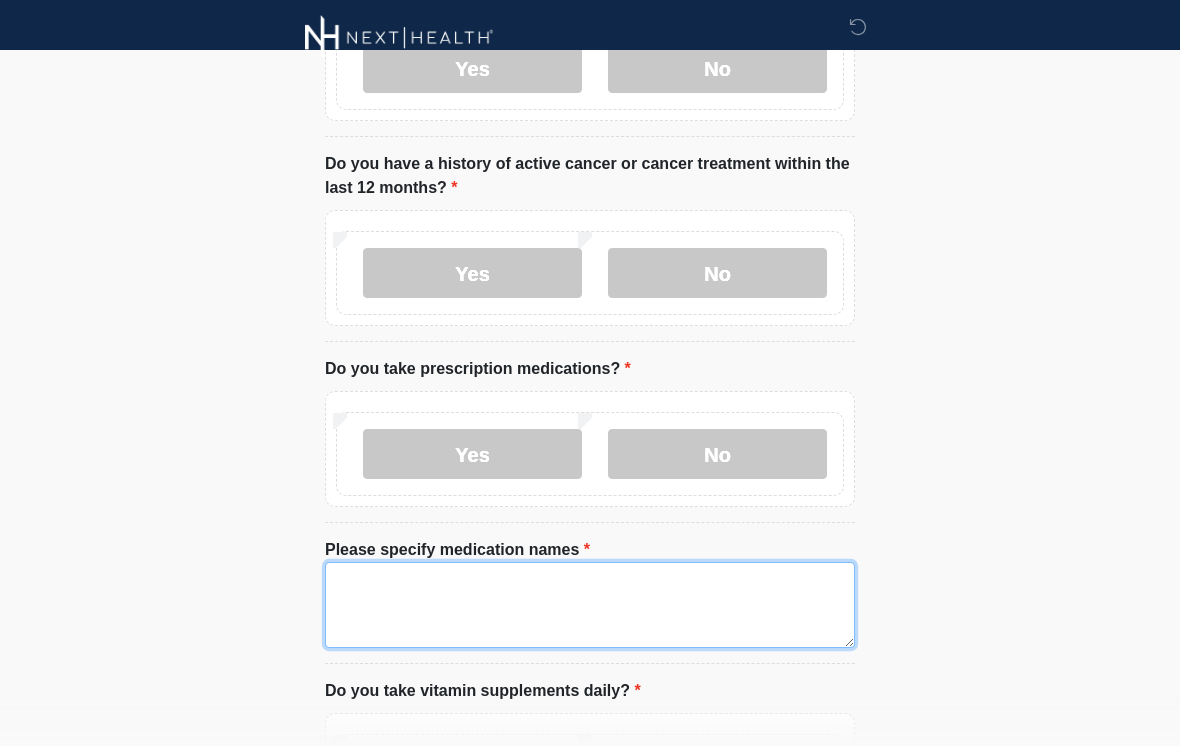 click on "Please specify medication names" at bounding box center [590, 605] 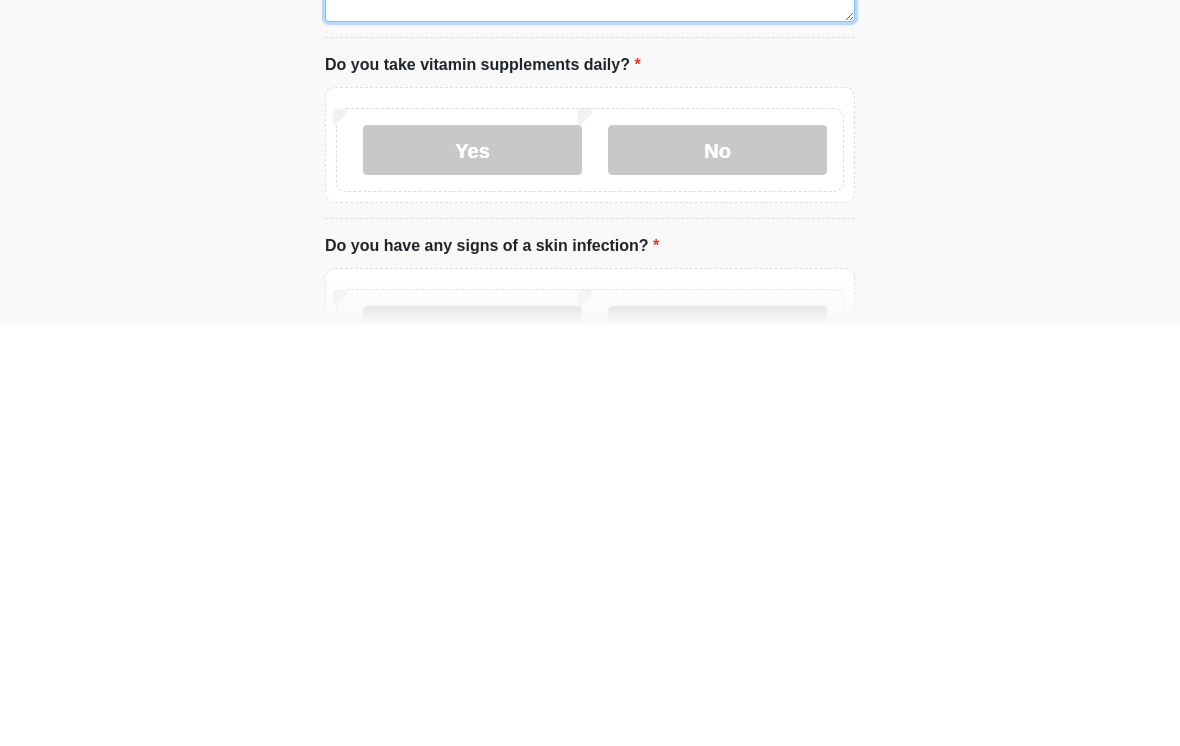 scroll, scrollTop: 627, scrollLeft: 0, axis: vertical 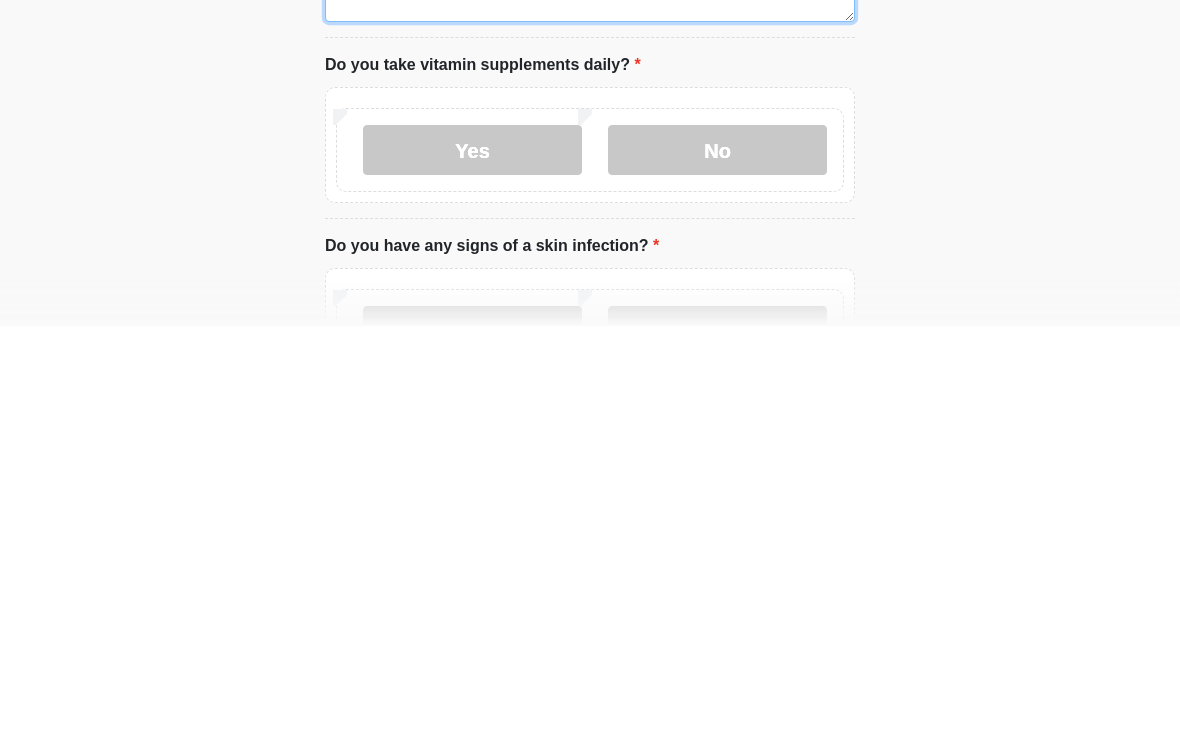 type on "**********" 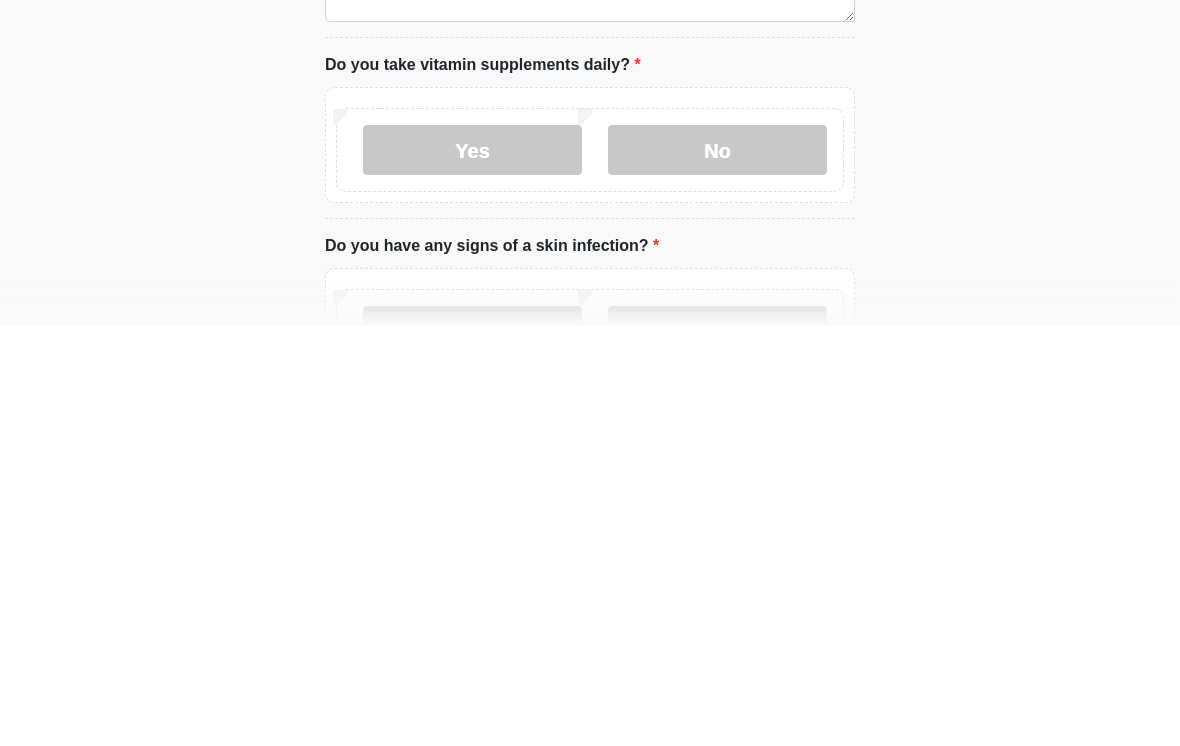 click on "Yes" at bounding box center [472, 571] 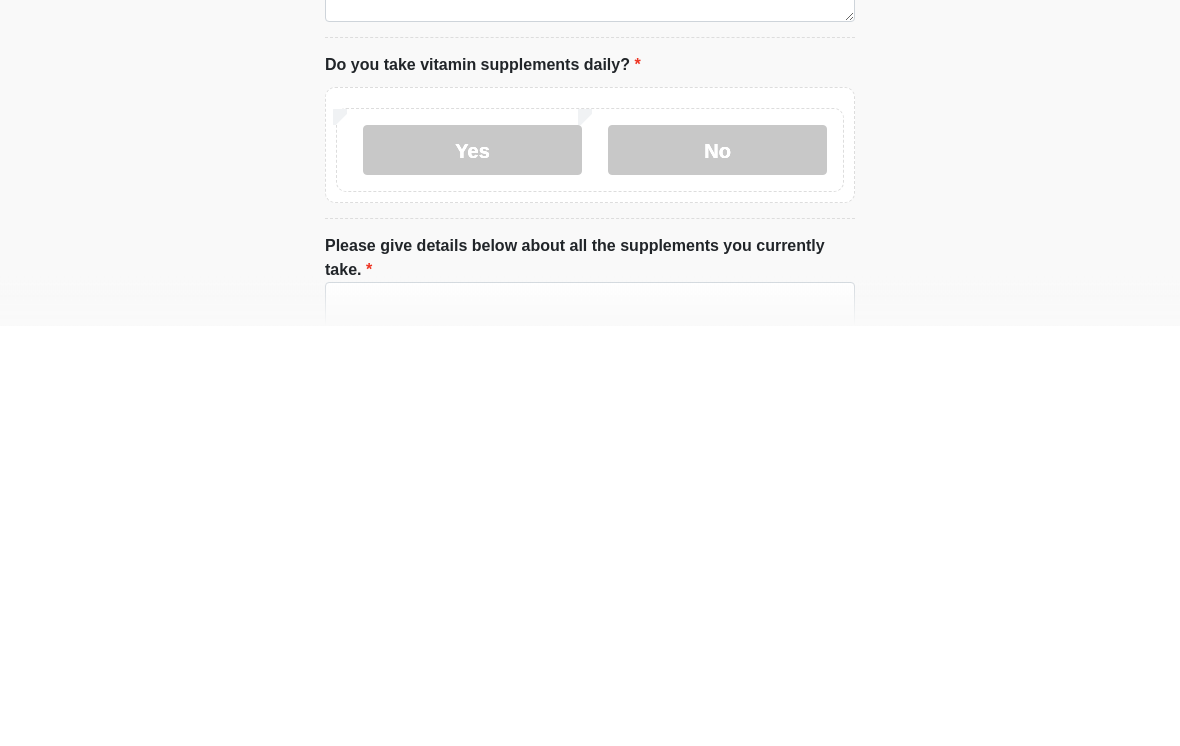 scroll, scrollTop: 1048, scrollLeft: 0, axis: vertical 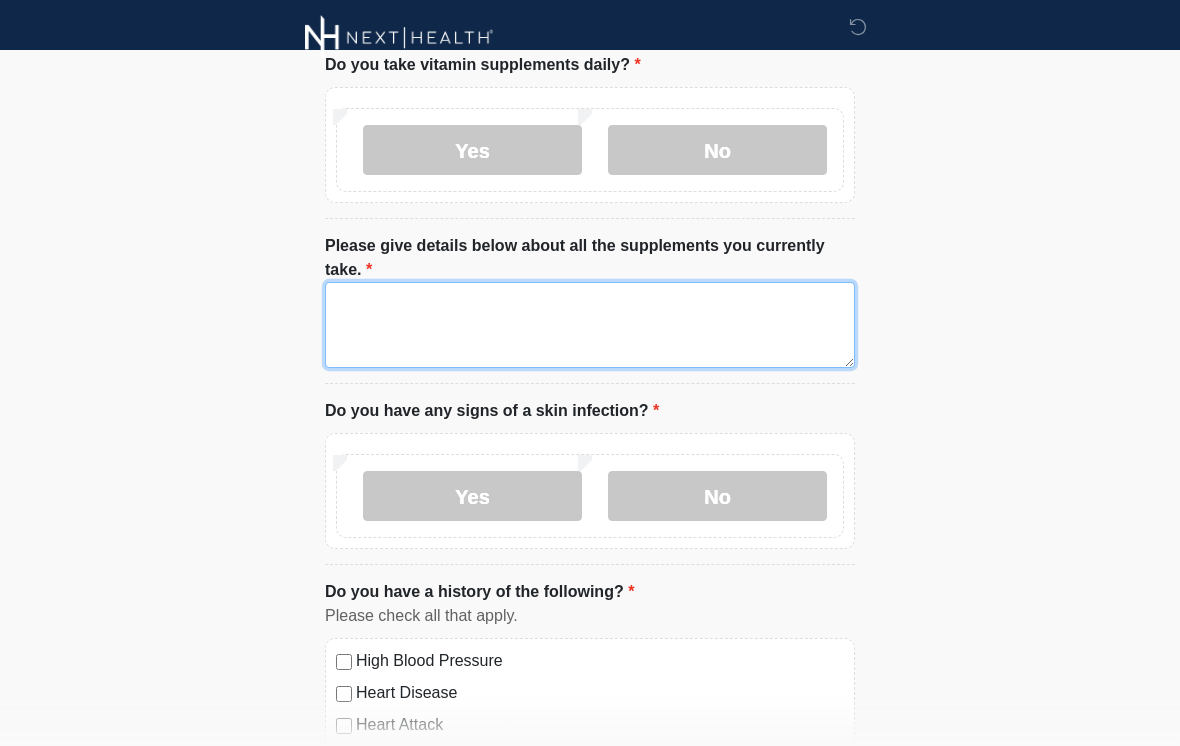 click on "Please give details below about all the supplements you currently take." at bounding box center [590, 325] 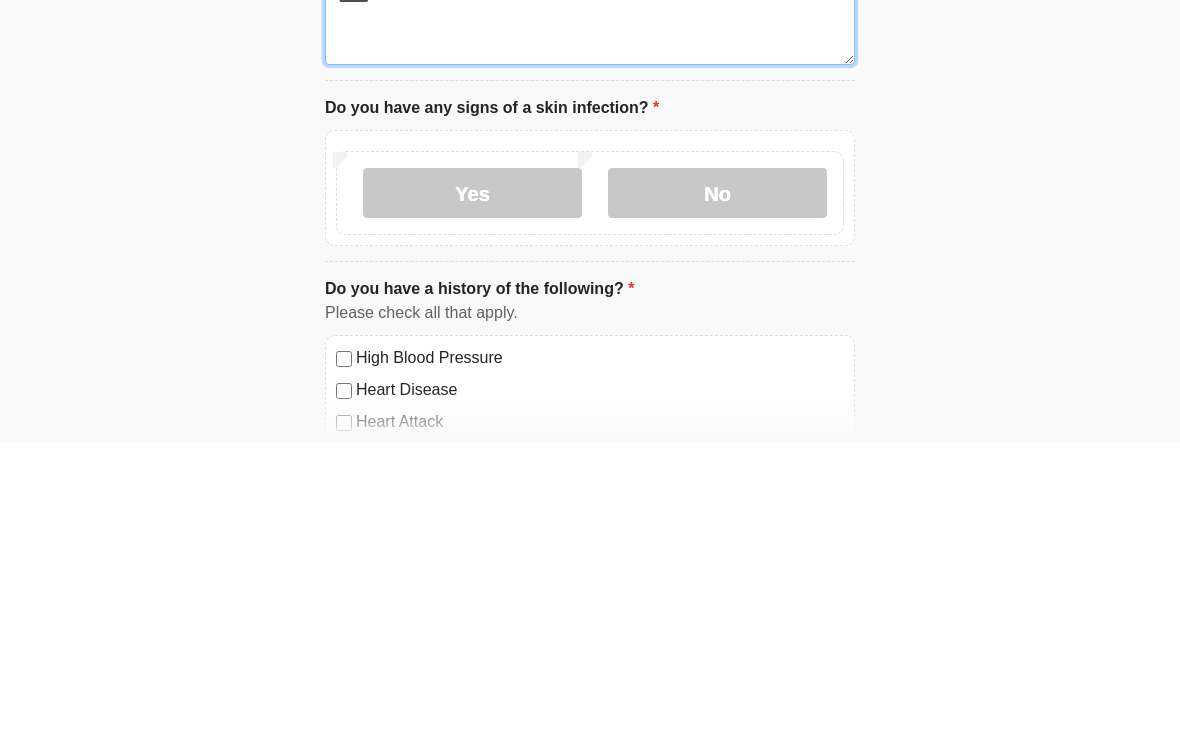 type on "*****" 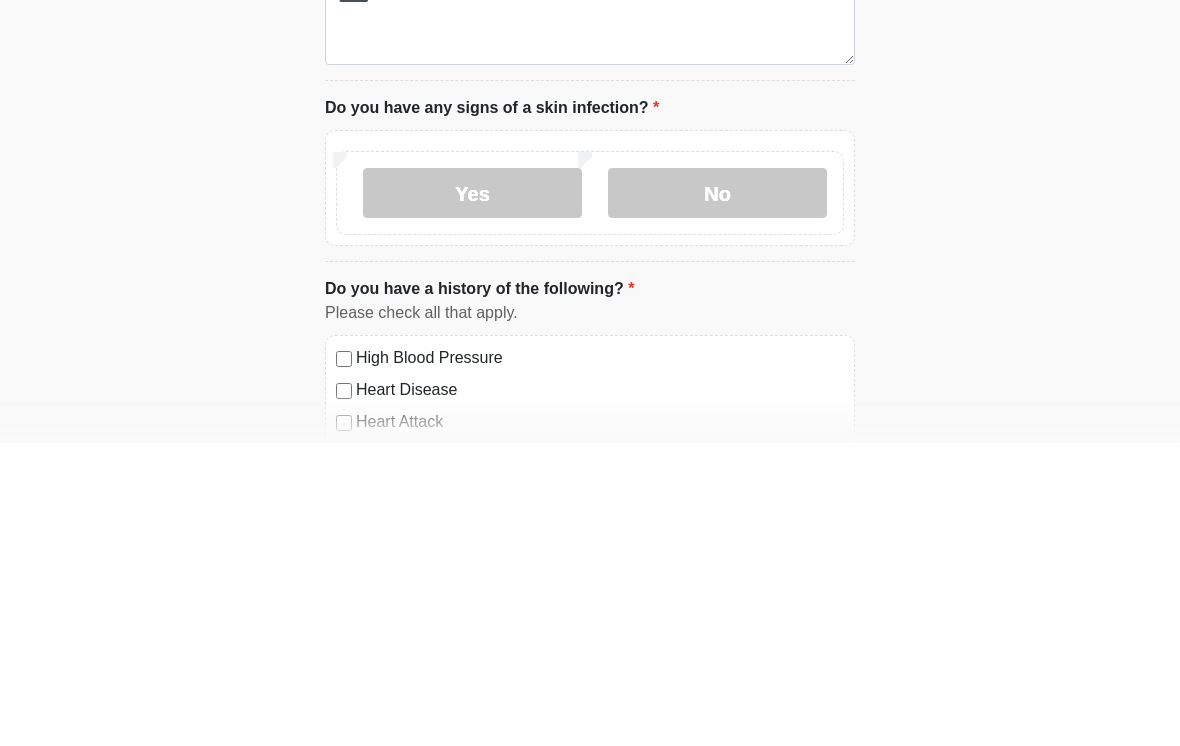 click on "No" at bounding box center [717, 497] 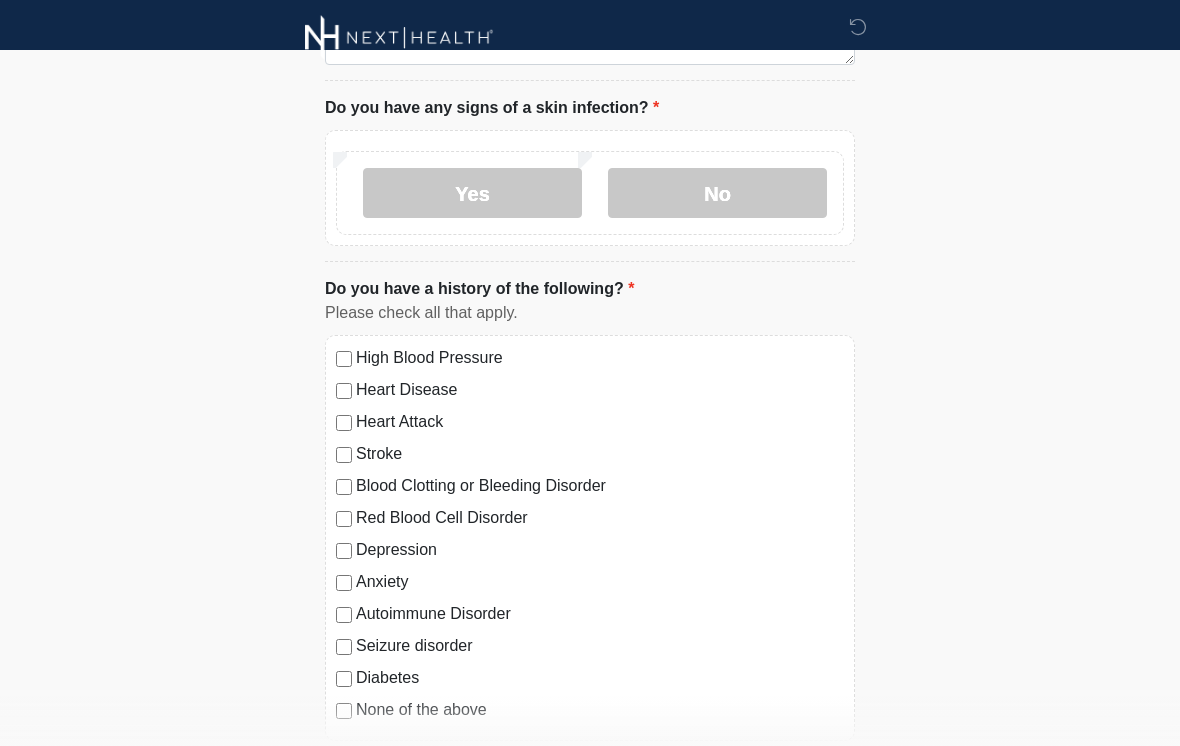 click on "No" at bounding box center [717, 193] 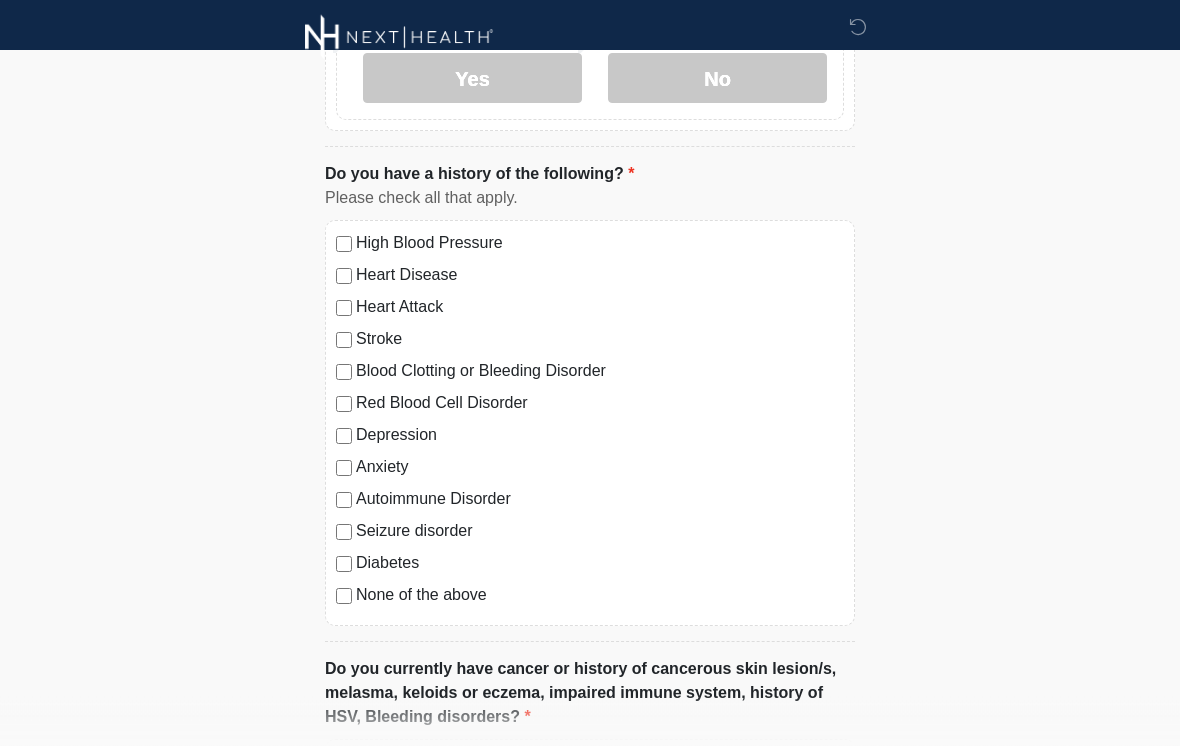 scroll, scrollTop: 1465, scrollLeft: 0, axis: vertical 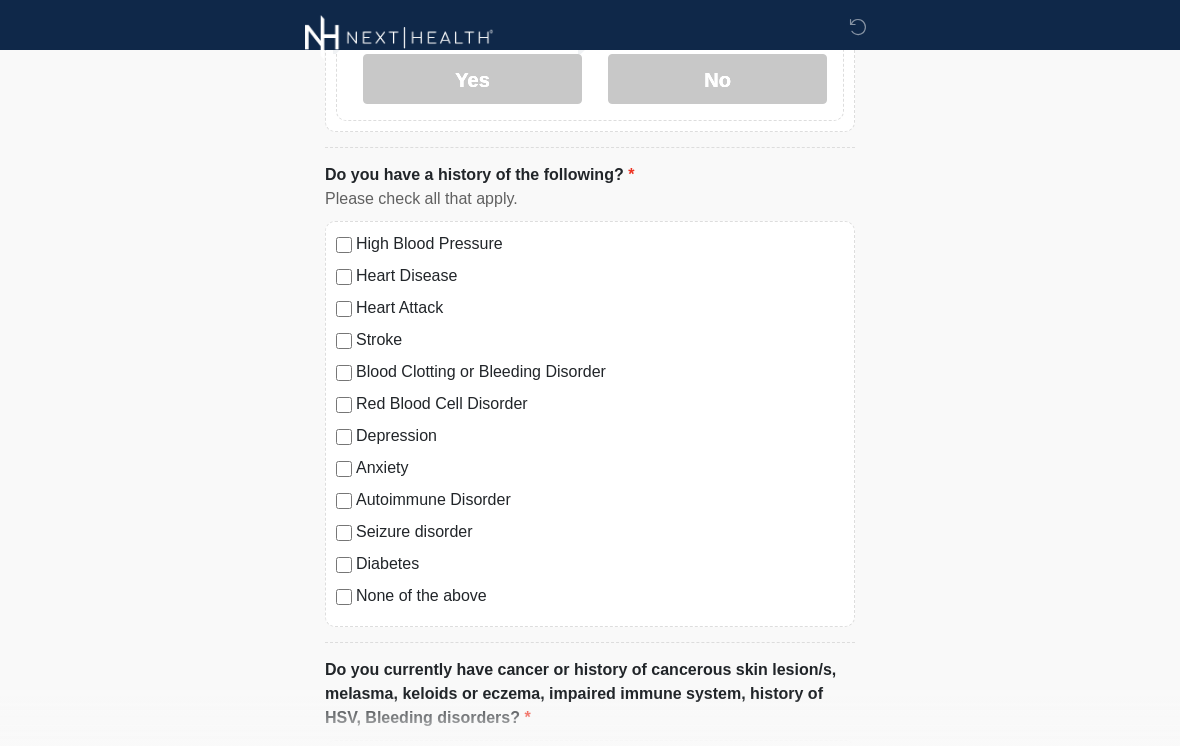 click on "High Blood Pressure
Heart Disease
Heart Attack
Stroke
Blood Clotting or Bleeding Disorder
Red Blood Cell Disorder
Depression" at bounding box center (590, 424) 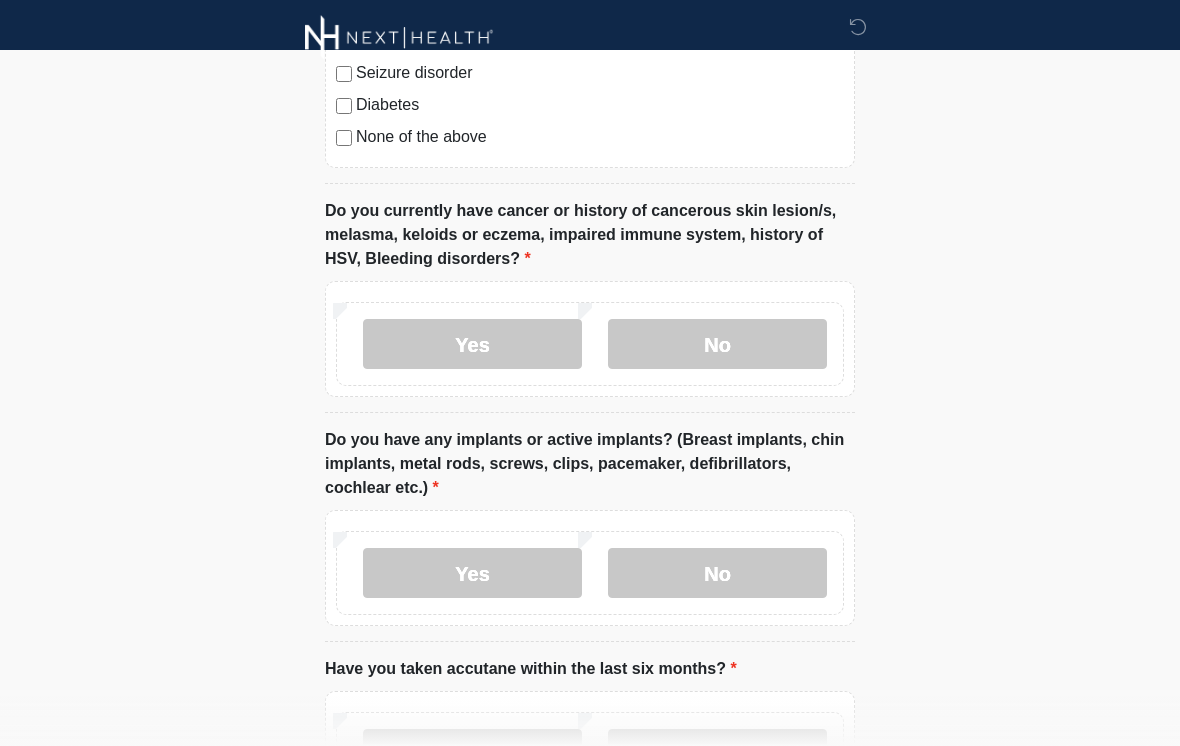 scroll, scrollTop: 1923, scrollLeft: 0, axis: vertical 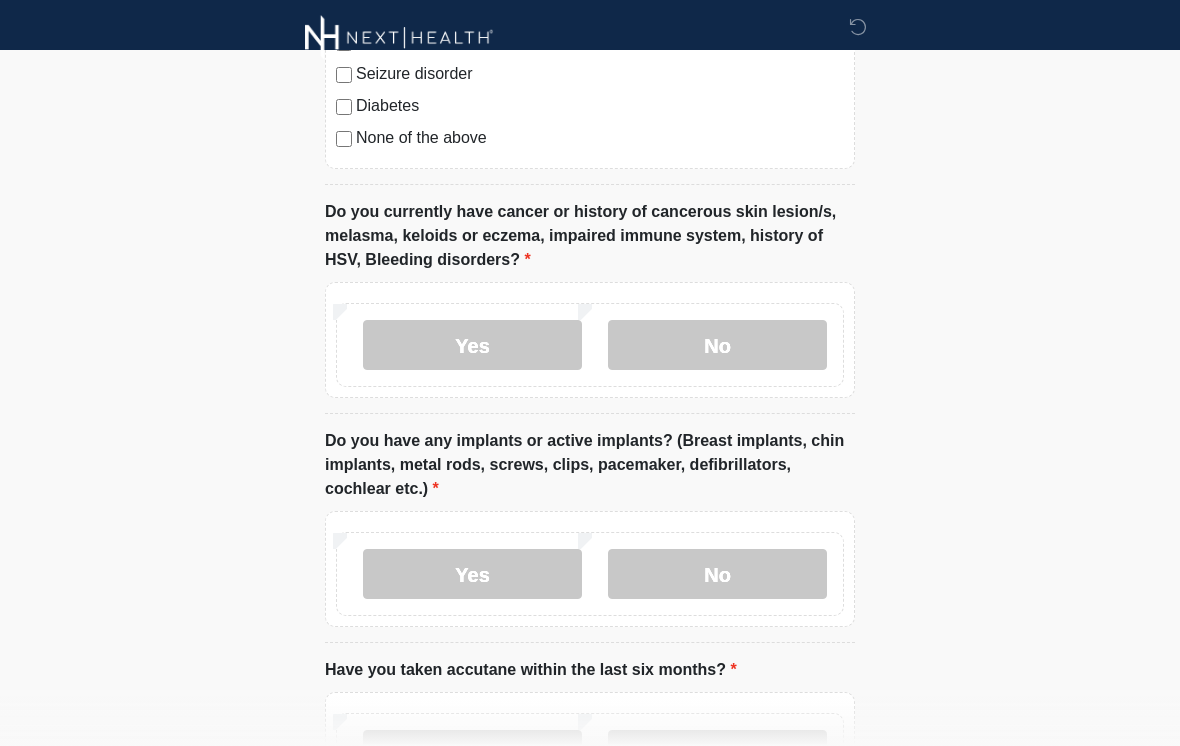 click on "No" at bounding box center [717, 345] 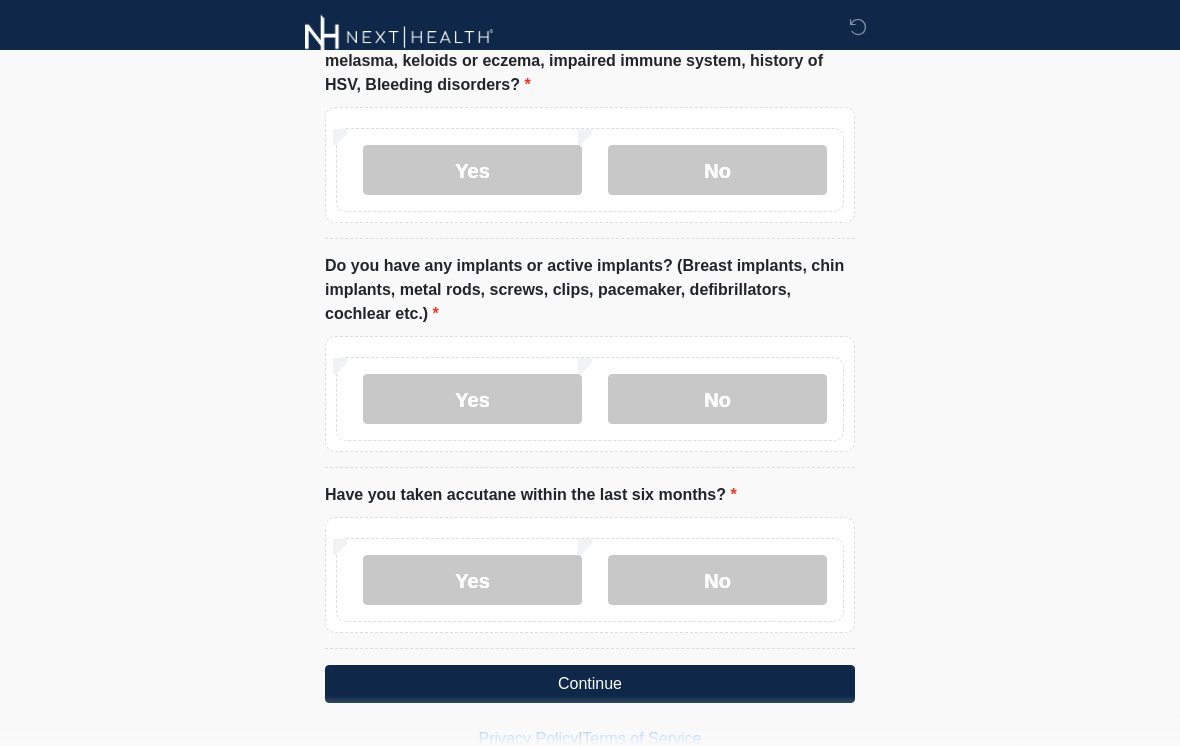 scroll, scrollTop: 2126, scrollLeft: 0, axis: vertical 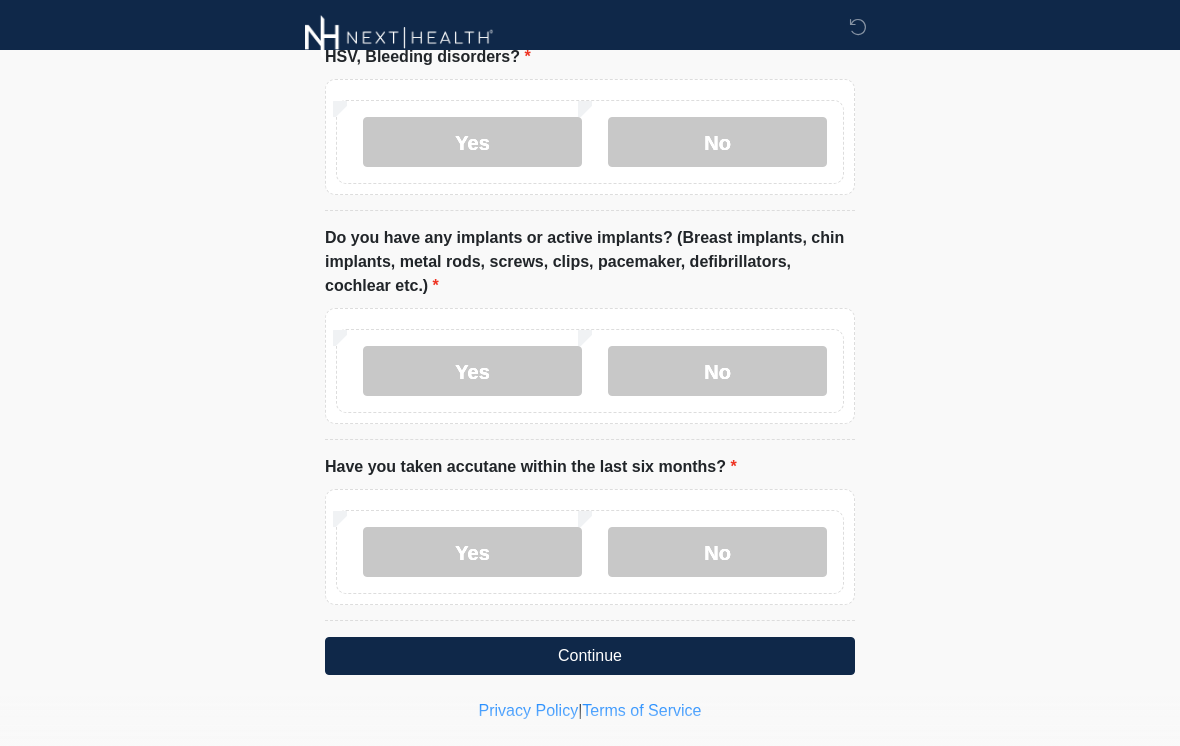 click on "No" at bounding box center (717, 552) 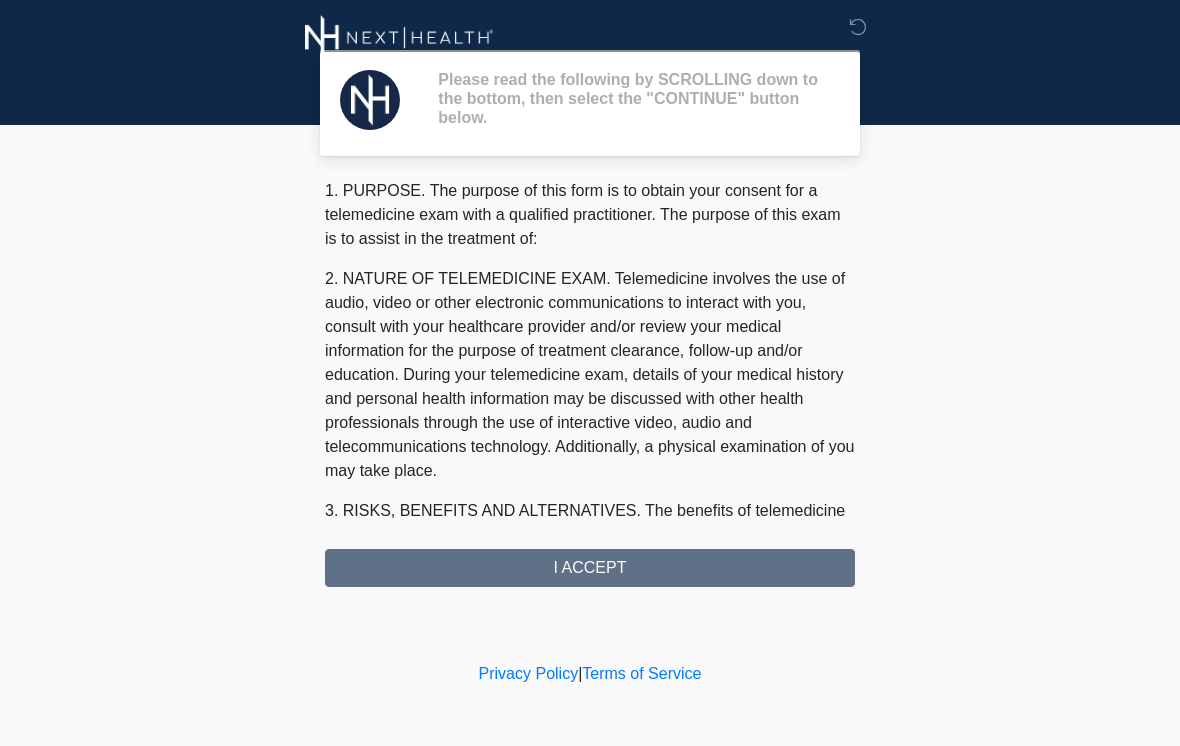 scroll, scrollTop: 0, scrollLeft: 0, axis: both 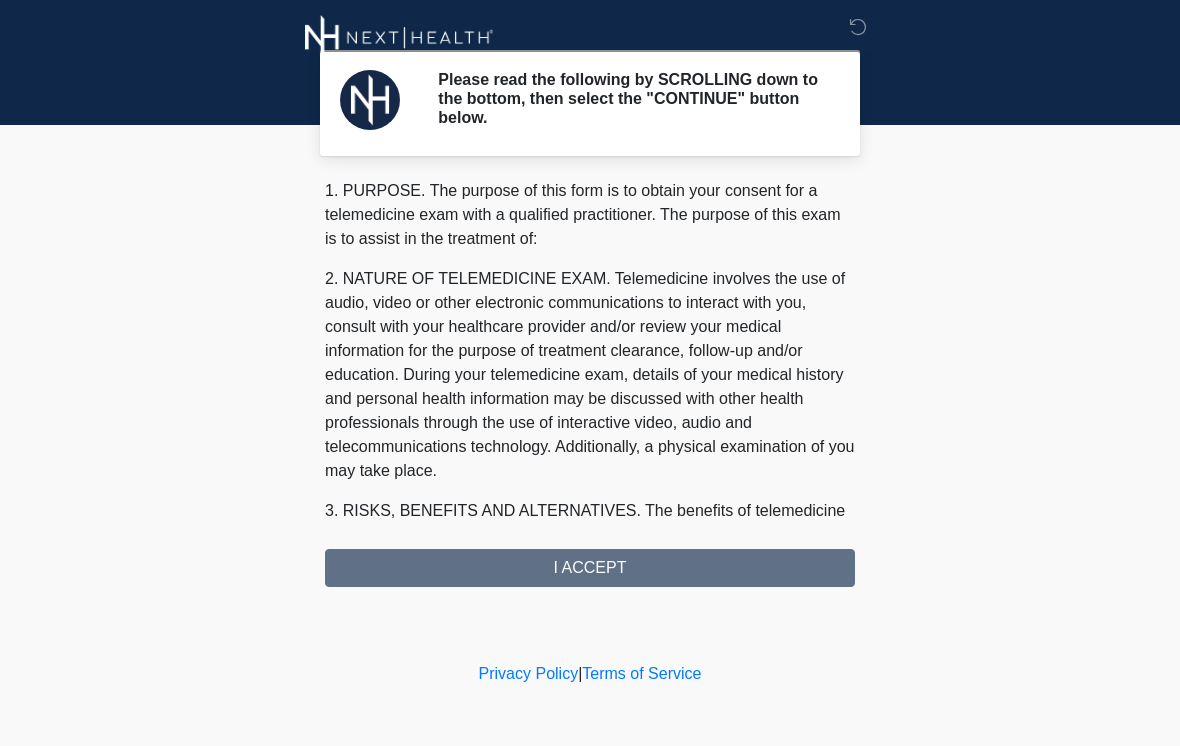 click on "1. PURPOSE. The purpose of this form is to obtain your consent for a telemedicine exam with a qualified practitioner. The purpose of this exam is to assist in the treatment of:  2. NATURE OF TELEMEDICINE EXAM. Telemedicine involves the use of audio, video or other electronic communications to interact with you, consult with your healthcare provider and/or review your medical information for the purpose of treatment clearance, follow-up and/or education. During your telemedicine exam, details of your medical history and personal health information may be discussed with other health professionals through the use of interactive video, audio and telecommunications technology. Additionally, a physical examination of you may take place. 4. HEALTHCARE INSTITUTION. Next-Health Montecito has medical and non-medical technical personnel who may participate in the telemedicine exam to aid in the audio/video link with the qualified practitioner.
I ACCEPT" at bounding box center [590, 383] 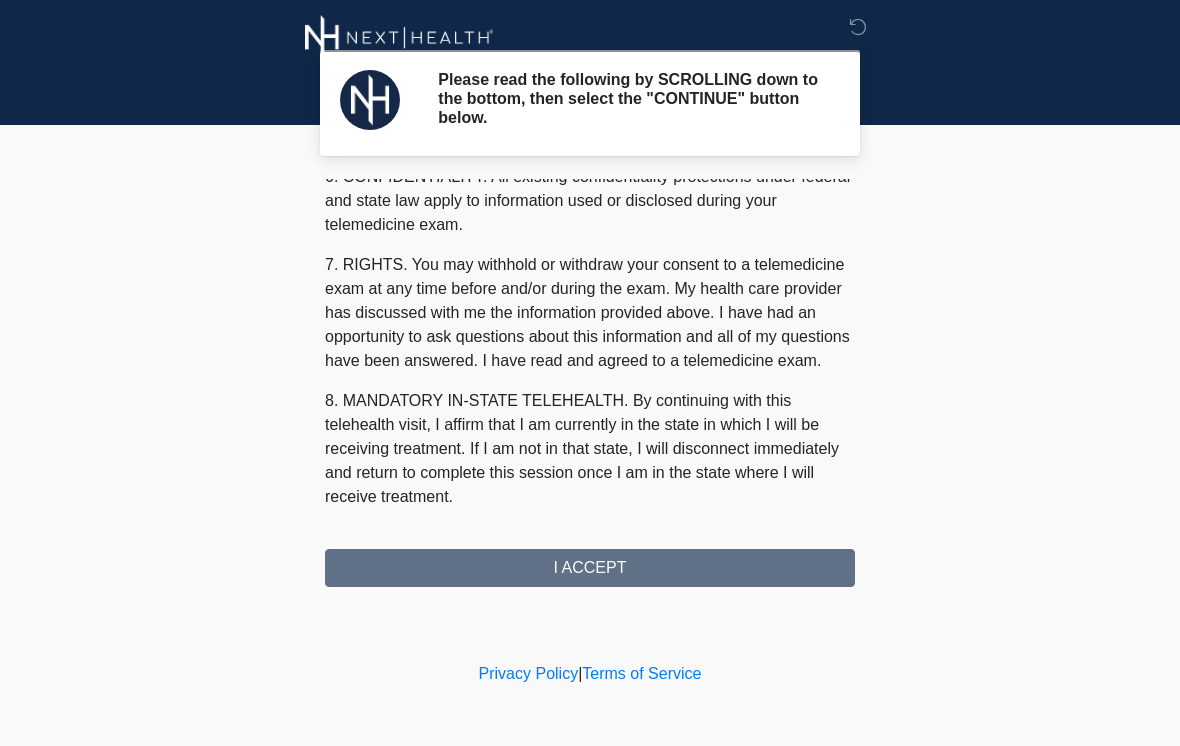 scroll, scrollTop: 814, scrollLeft: 0, axis: vertical 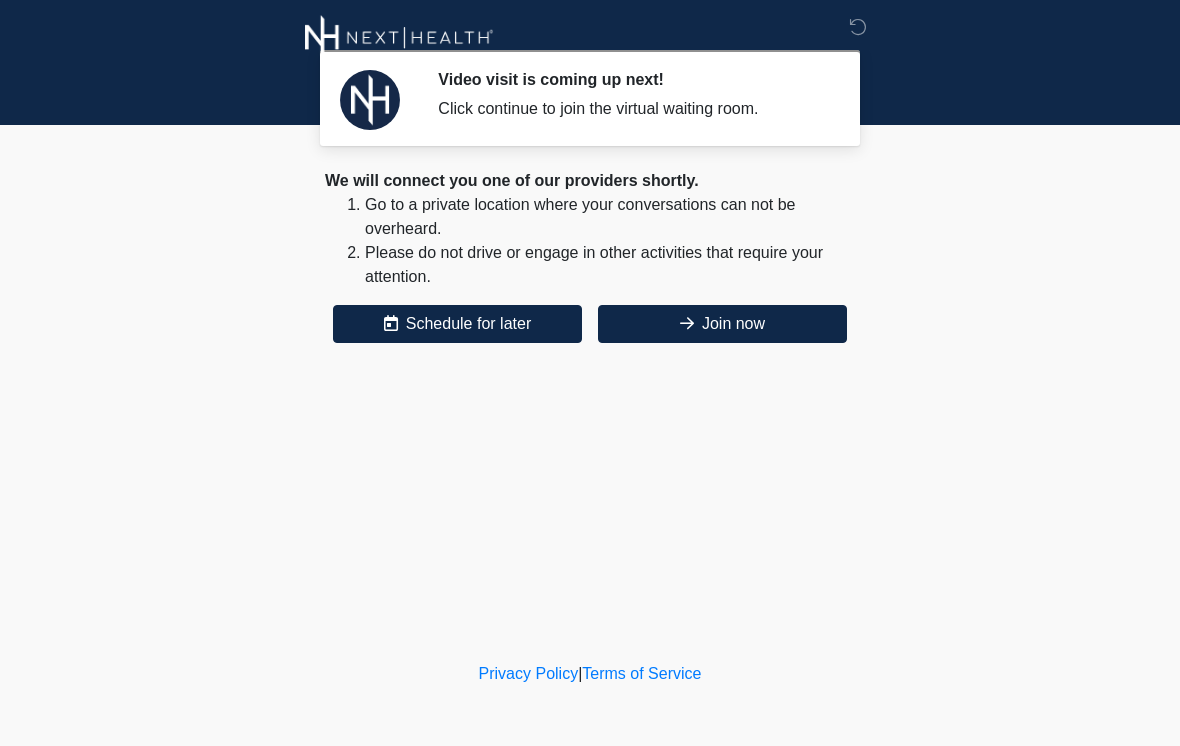 click on "Join now" at bounding box center (722, 324) 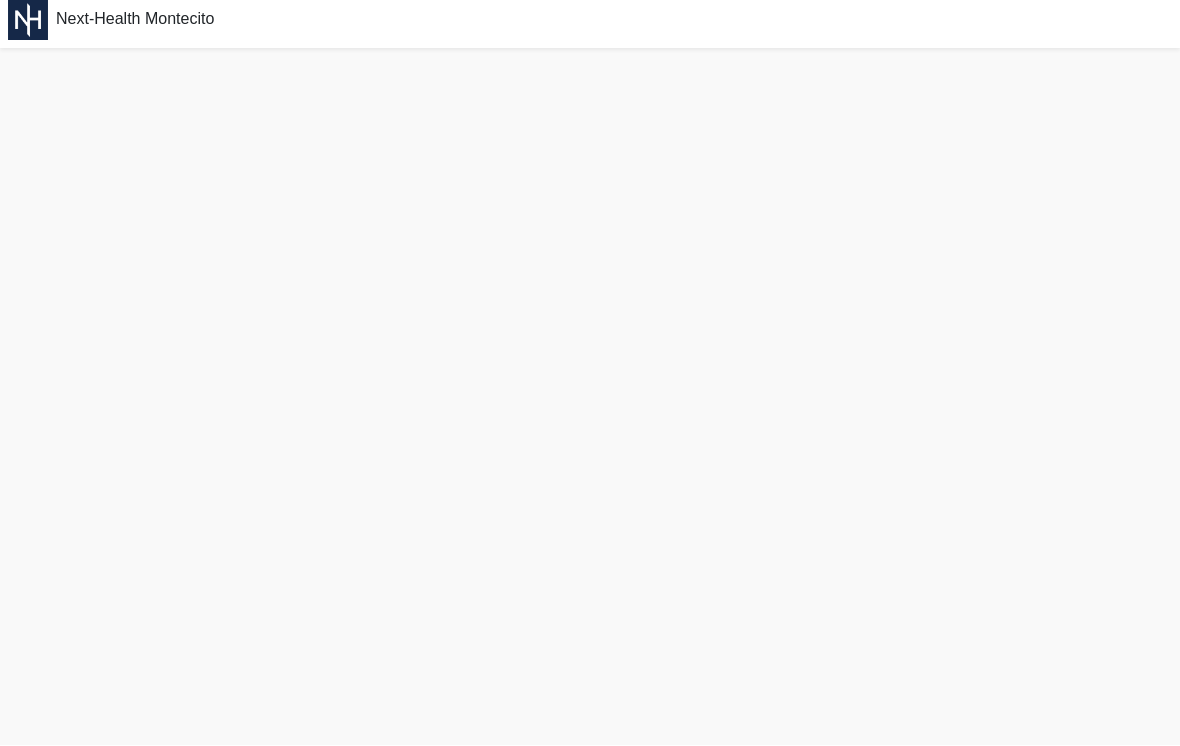 scroll, scrollTop: 37, scrollLeft: 0, axis: vertical 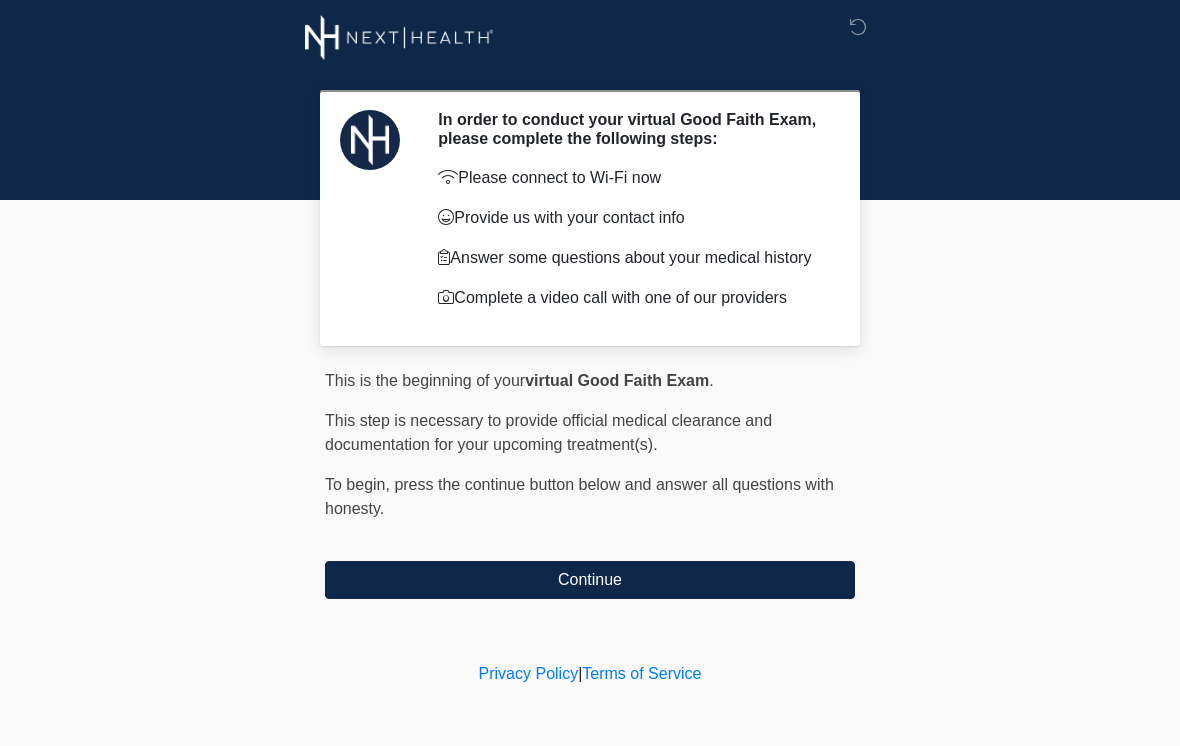 click on "Continue" at bounding box center (590, 580) 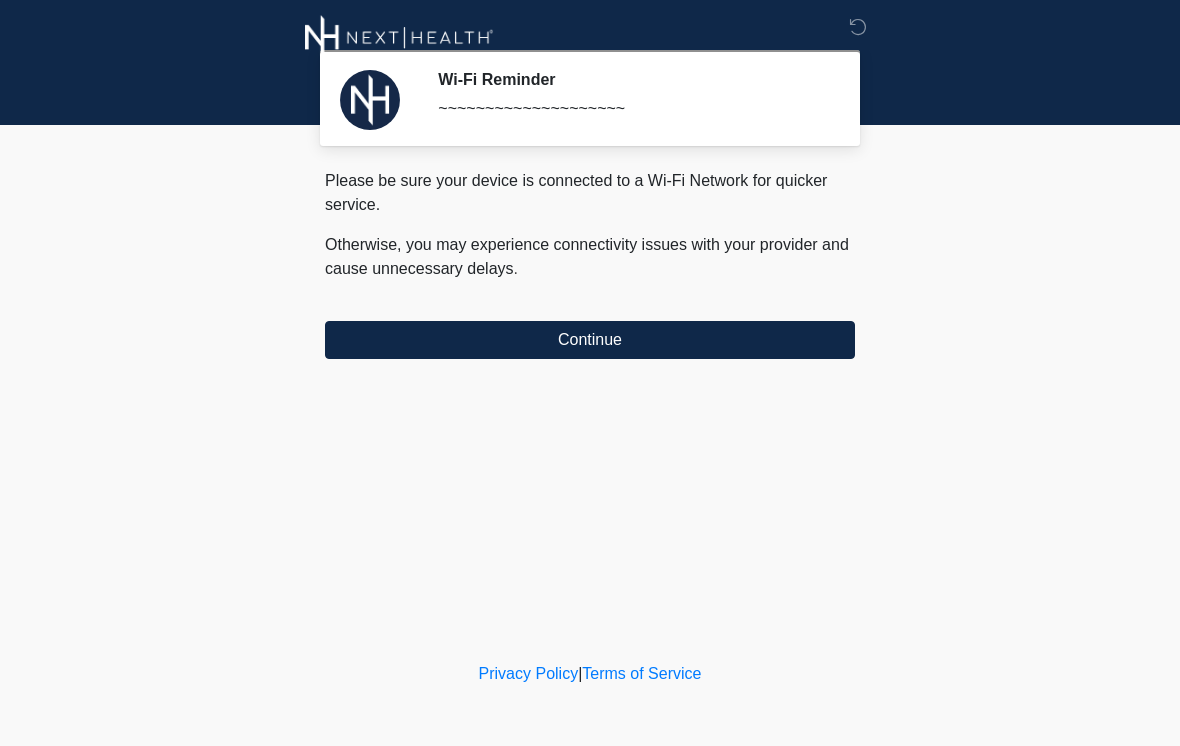 click on "Continue" at bounding box center (590, 340) 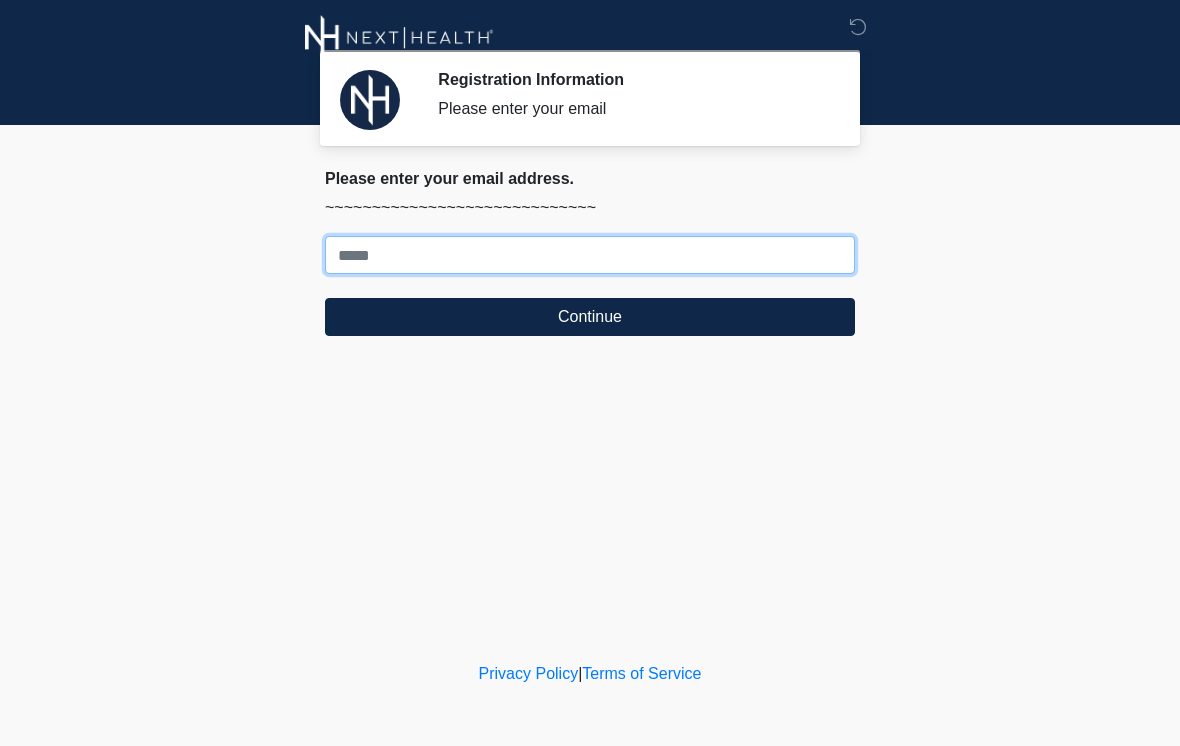 click on "Where should we email your treatment plan?" at bounding box center [590, 255] 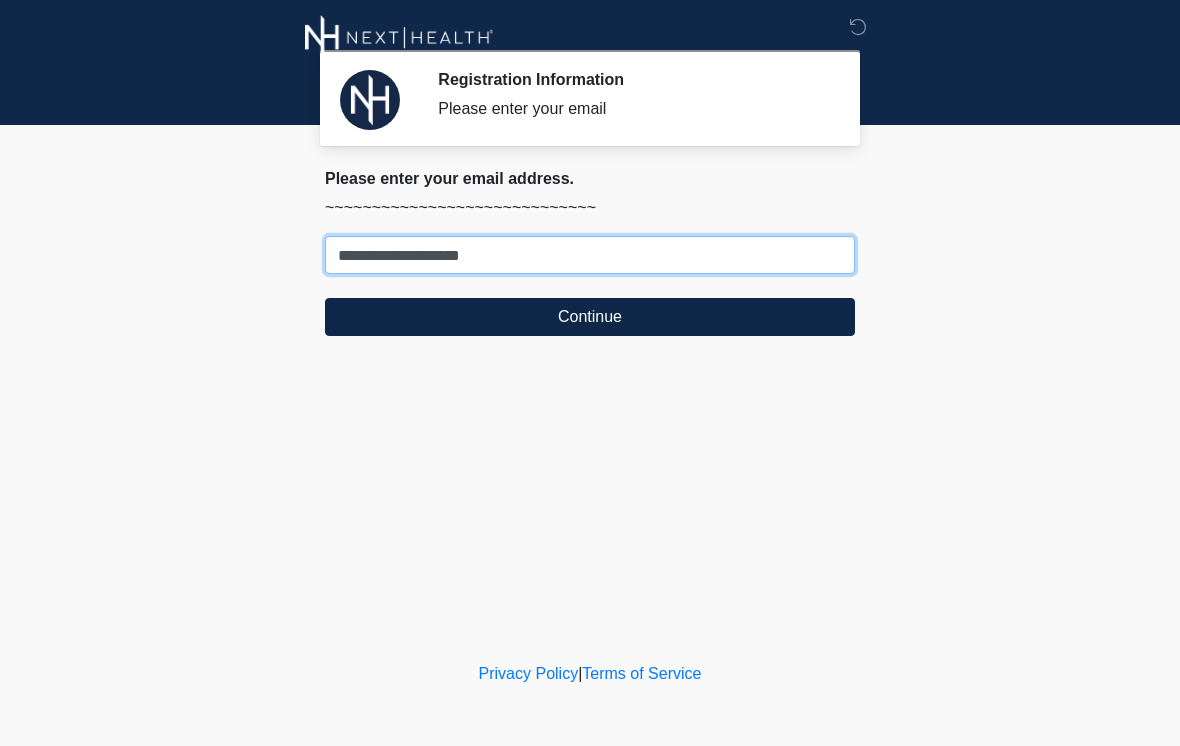 type on "**********" 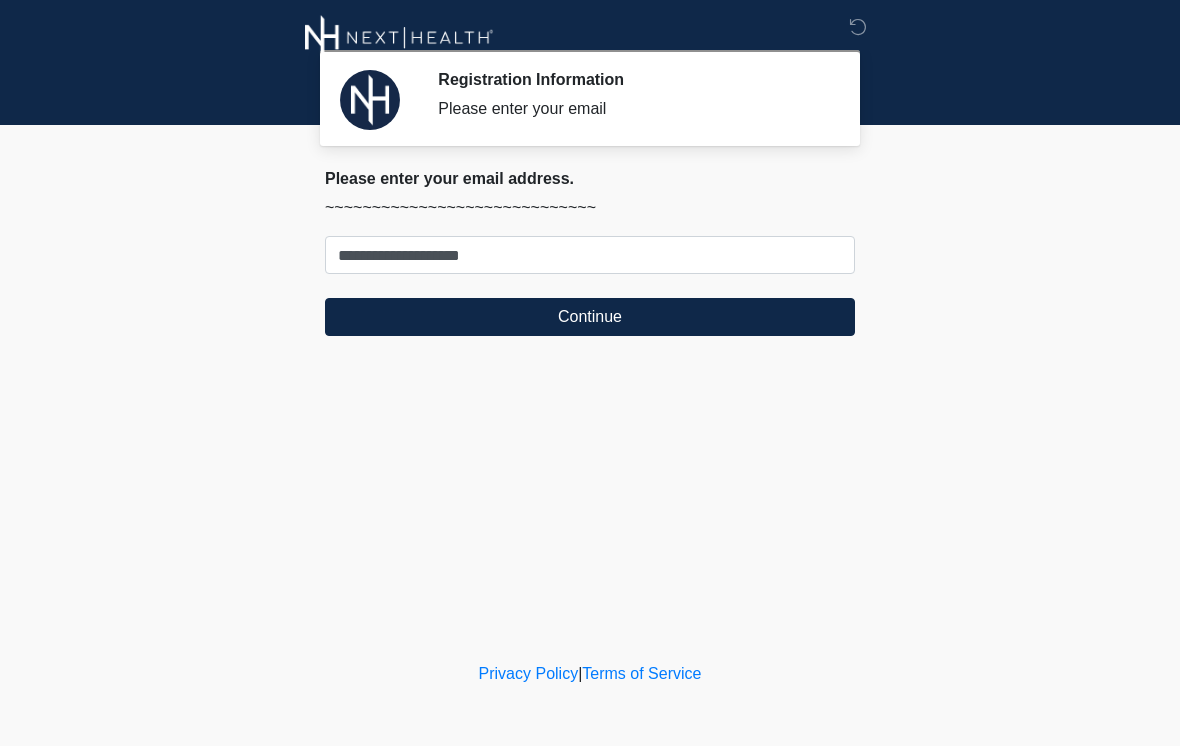 click on "Continue" at bounding box center (590, 317) 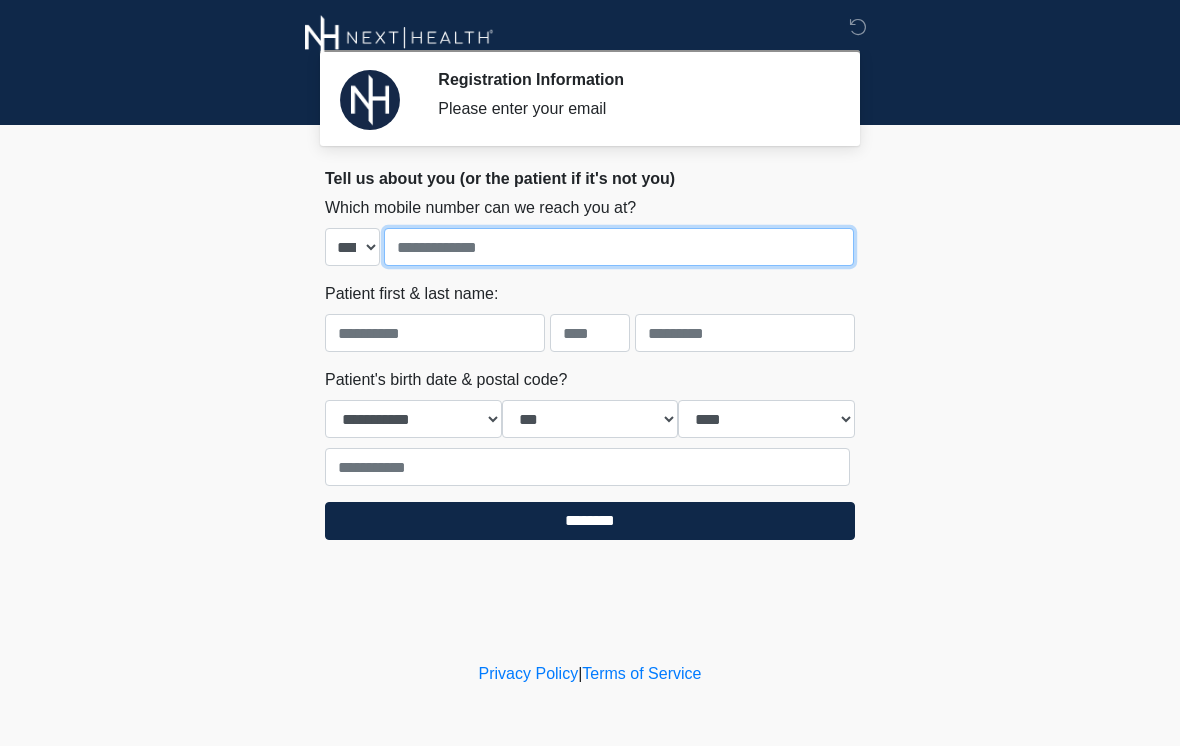 click at bounding box center [619, 247] 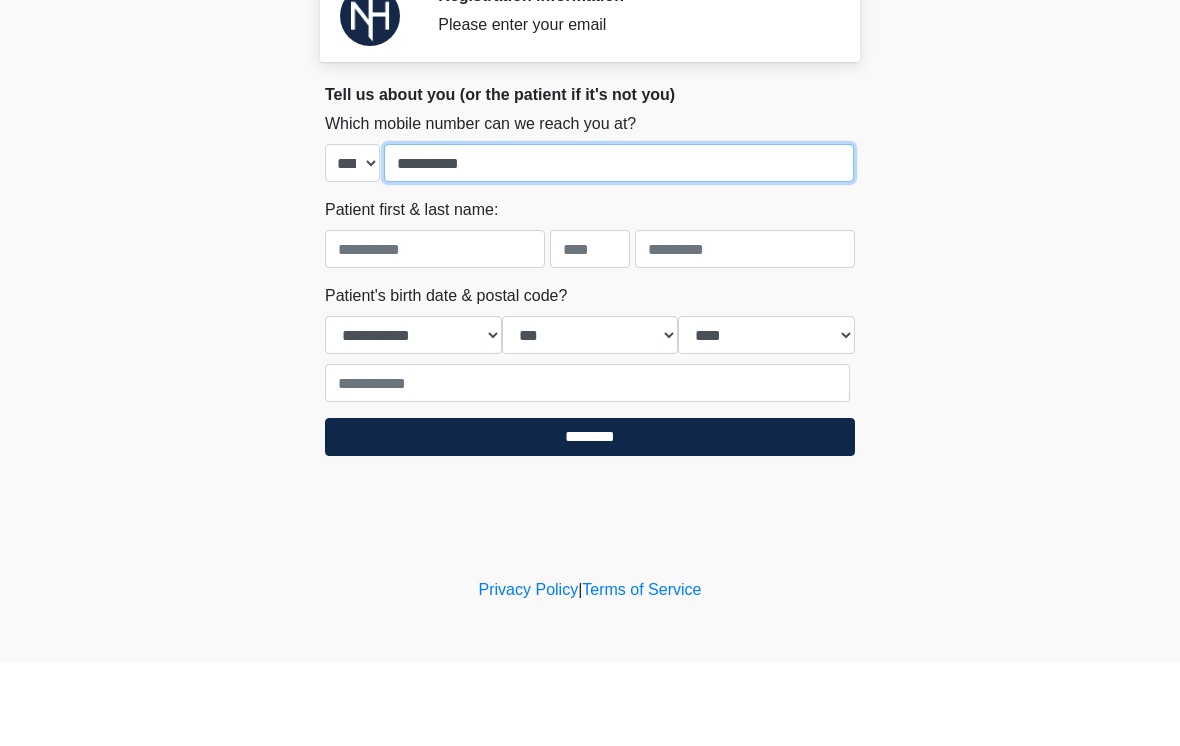 type on "**********" 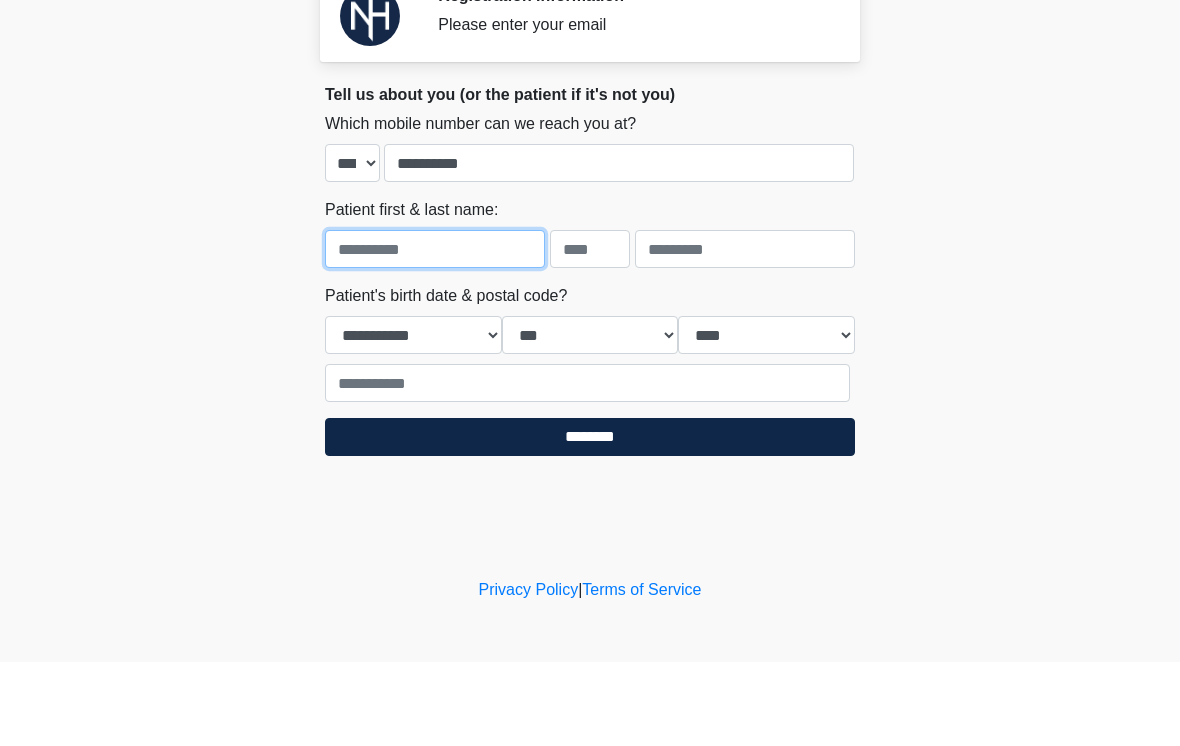 click at bounding box center (435, 333) 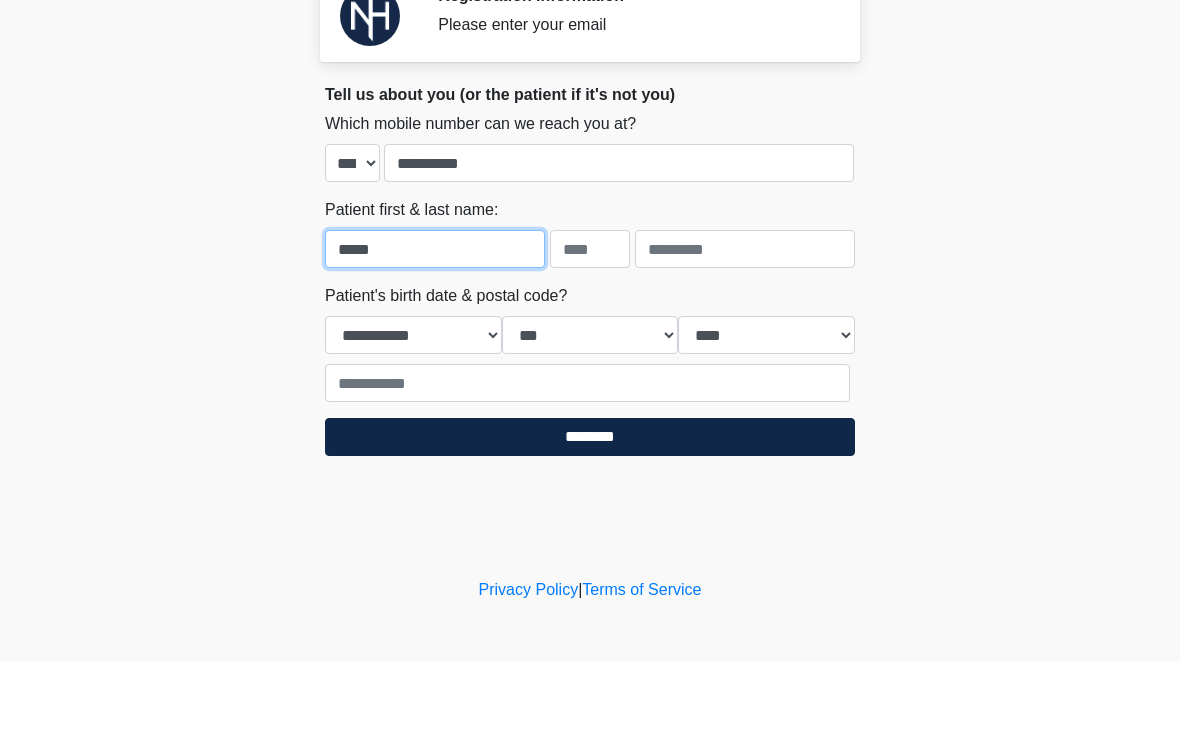 type on "*****" 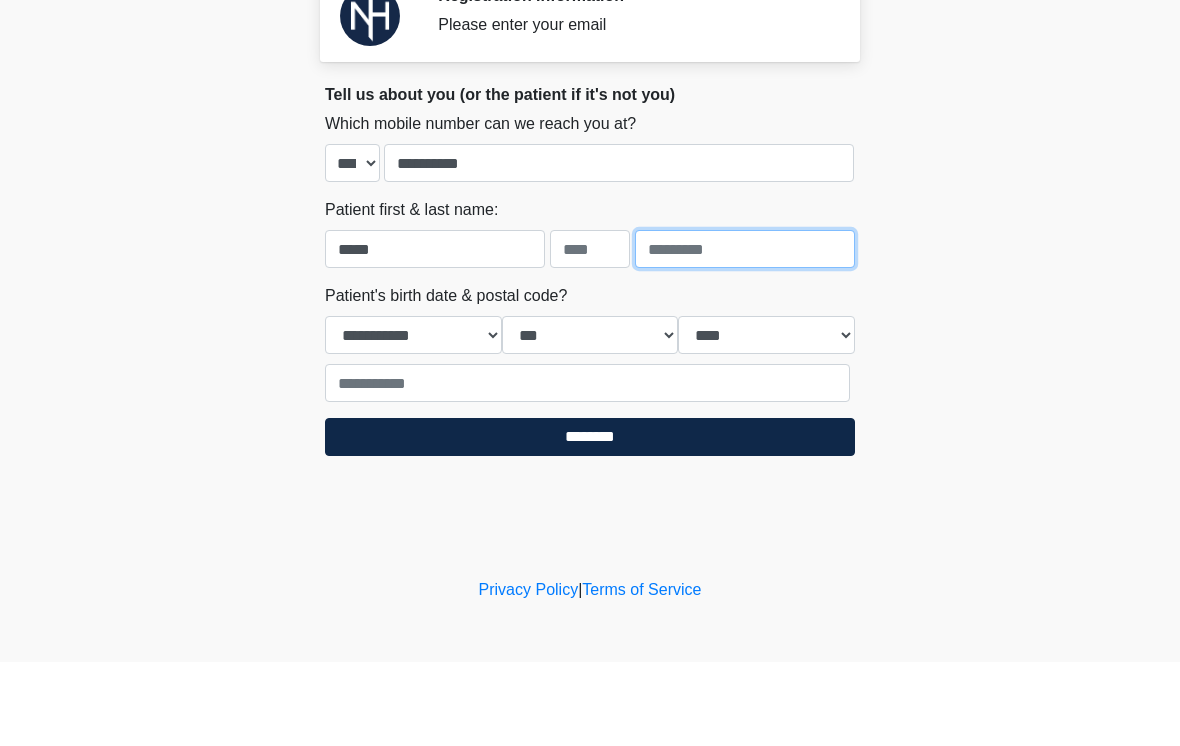 click at bounding box center (745, 333) 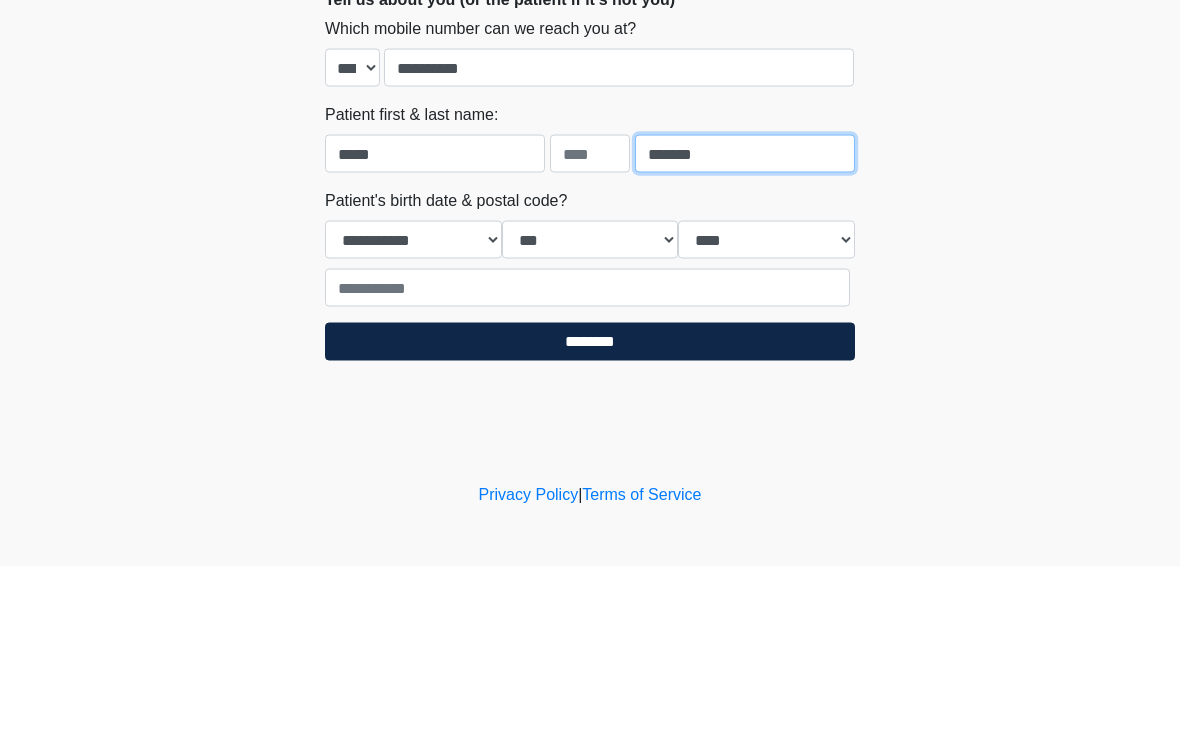 type on "*******" 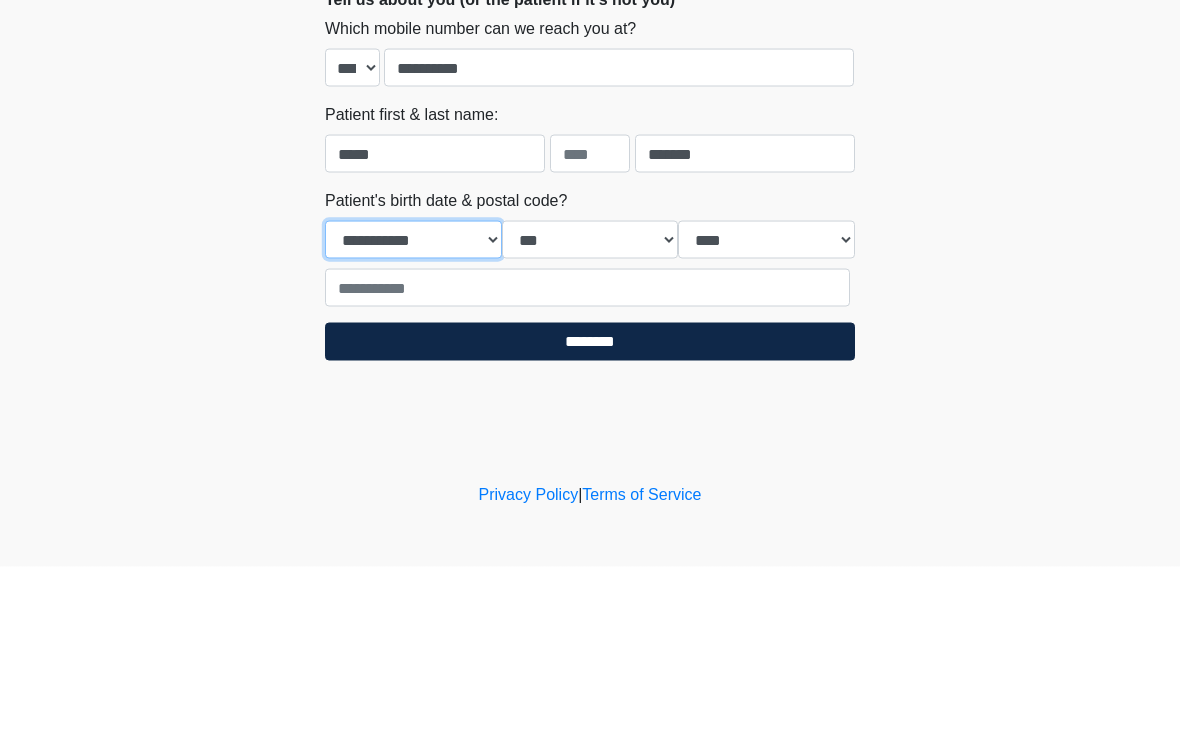 click on "**********" at bounding box center (413, 419) 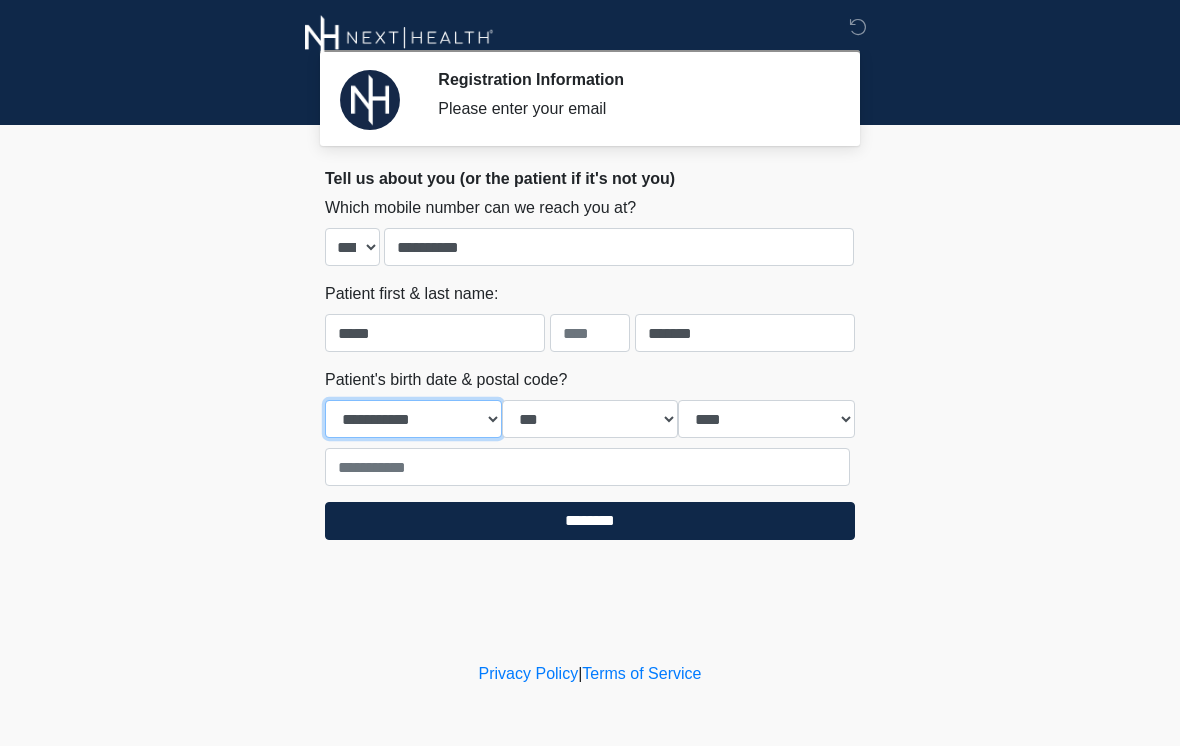 select on "*" 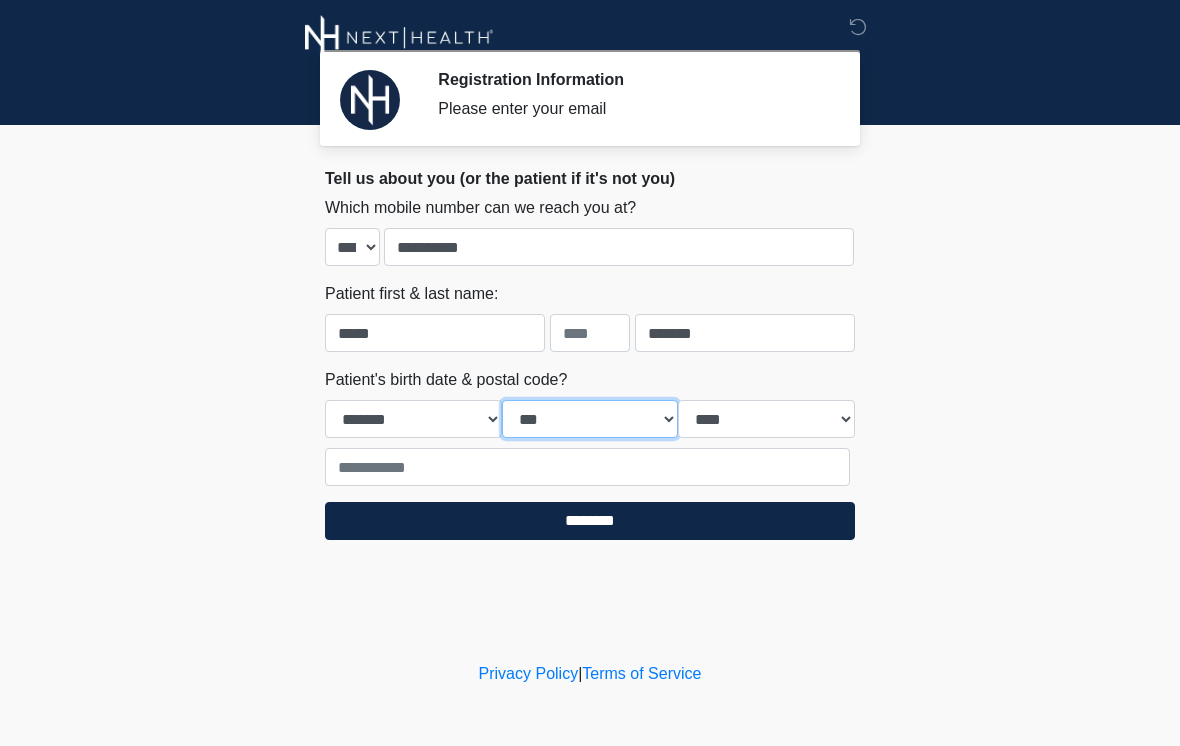 click on "***
*
*
*
*
*
*
*
*
*
**
**
**
**
**
**
**
**
**
**
**
**
**
**
**
**
**
**
**
**
**
**" at bounding box center (590, 419) 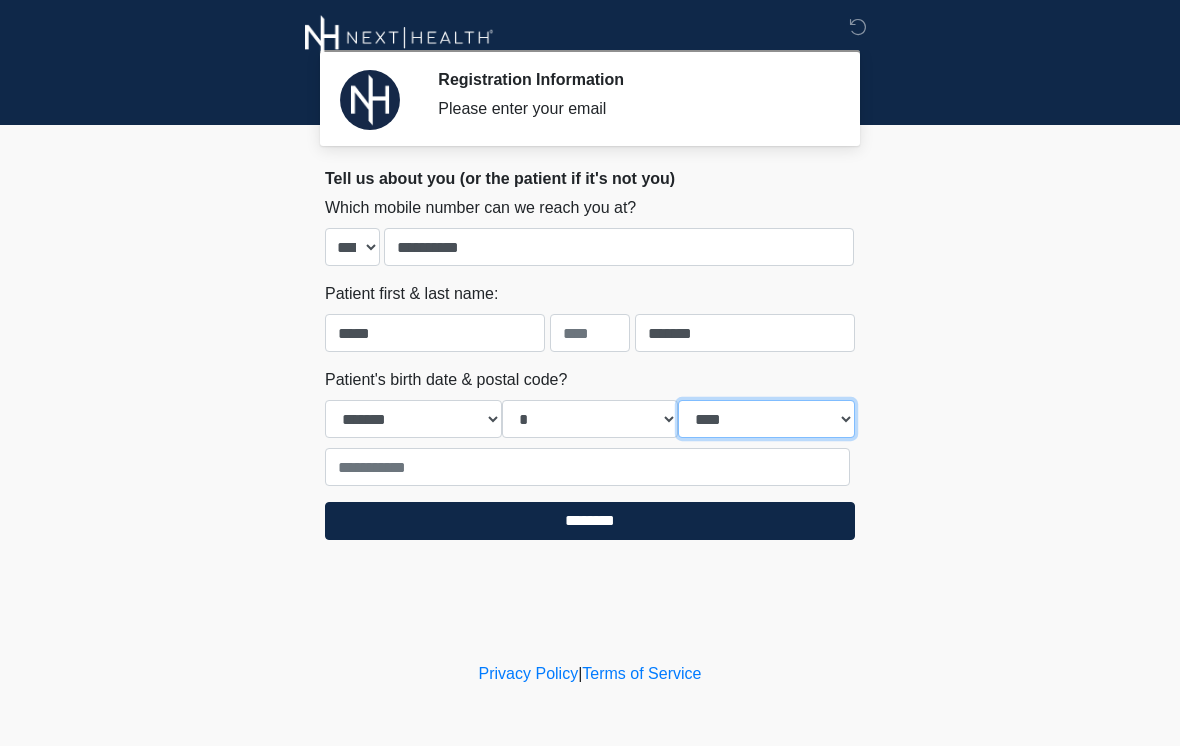 click on "****
****
****
****
****
****
****
****
****
****
****
****
****
****
****
****
****
****
****
****
****
****
****
****
****
****
****
****
****
****
****
****
****
****
****
****
****
****
****
****
****
****
****
****
****
****
****
****
****
****
****
****
****
****
****
****
****
****
****
****
****
****
****
****
****
****
****
****
****
****
****
****
****
****
****
****
****
****
****
****
****
****
****
****
****
****
****
****
****
****
****
****
****
****
****
****
****
****
****
****
****
****" at bounding box center [766, 419] 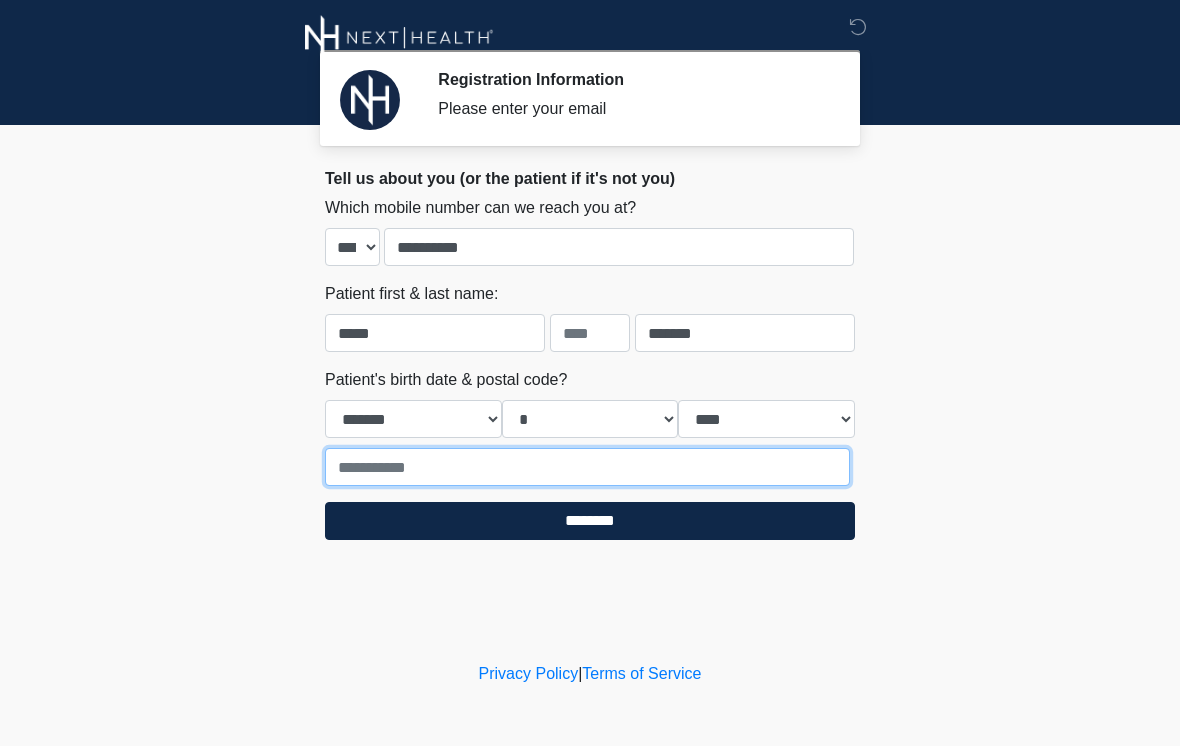 click at bounding box center [587, 467] 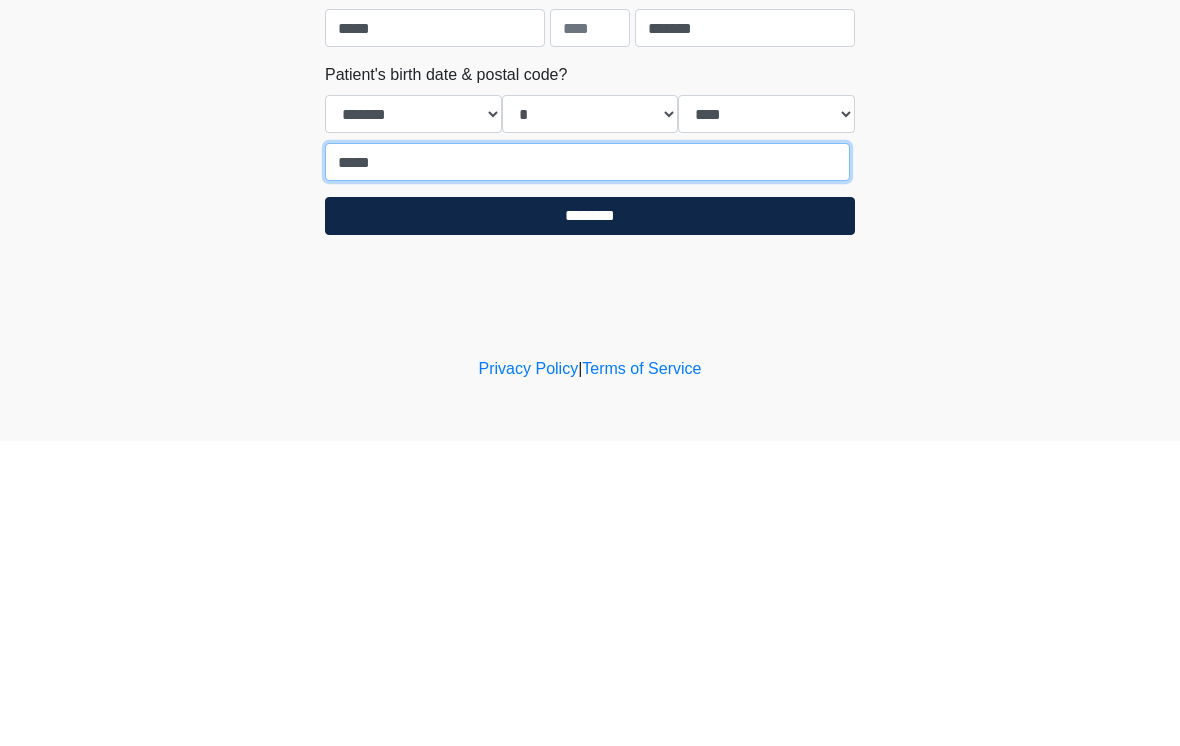 type on "*****" 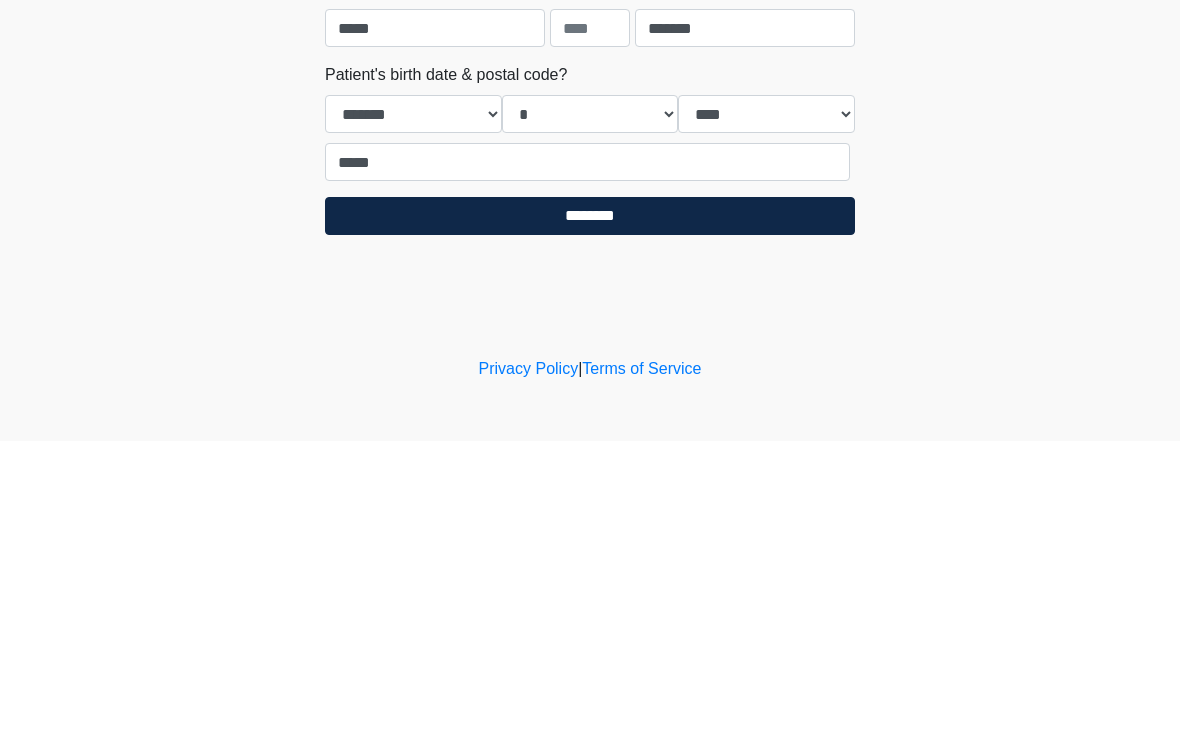 click on "********" at bounding box center (590, 521) 